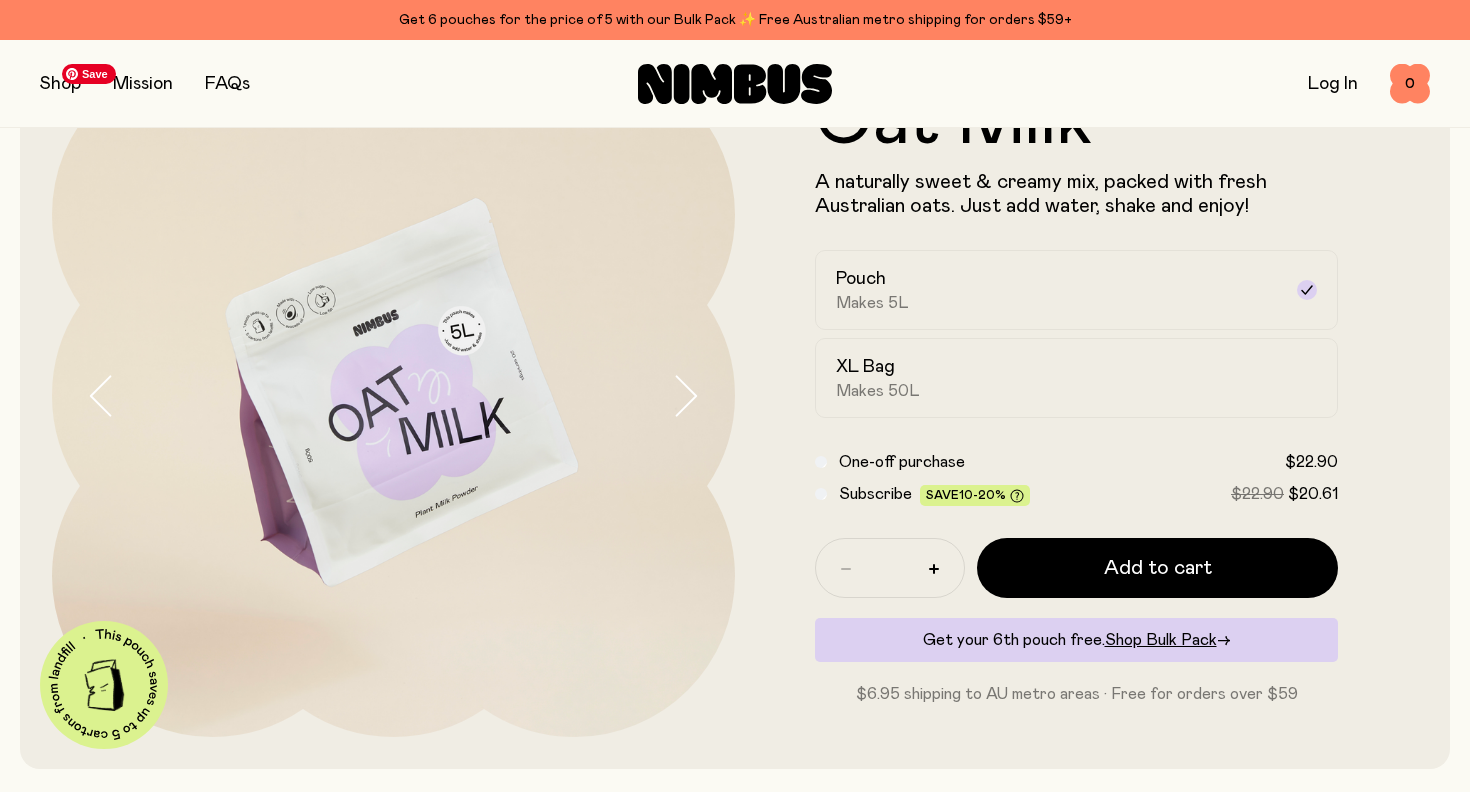 scroll, scrollTop: 136, scrollLeft: 0, axis: vertical 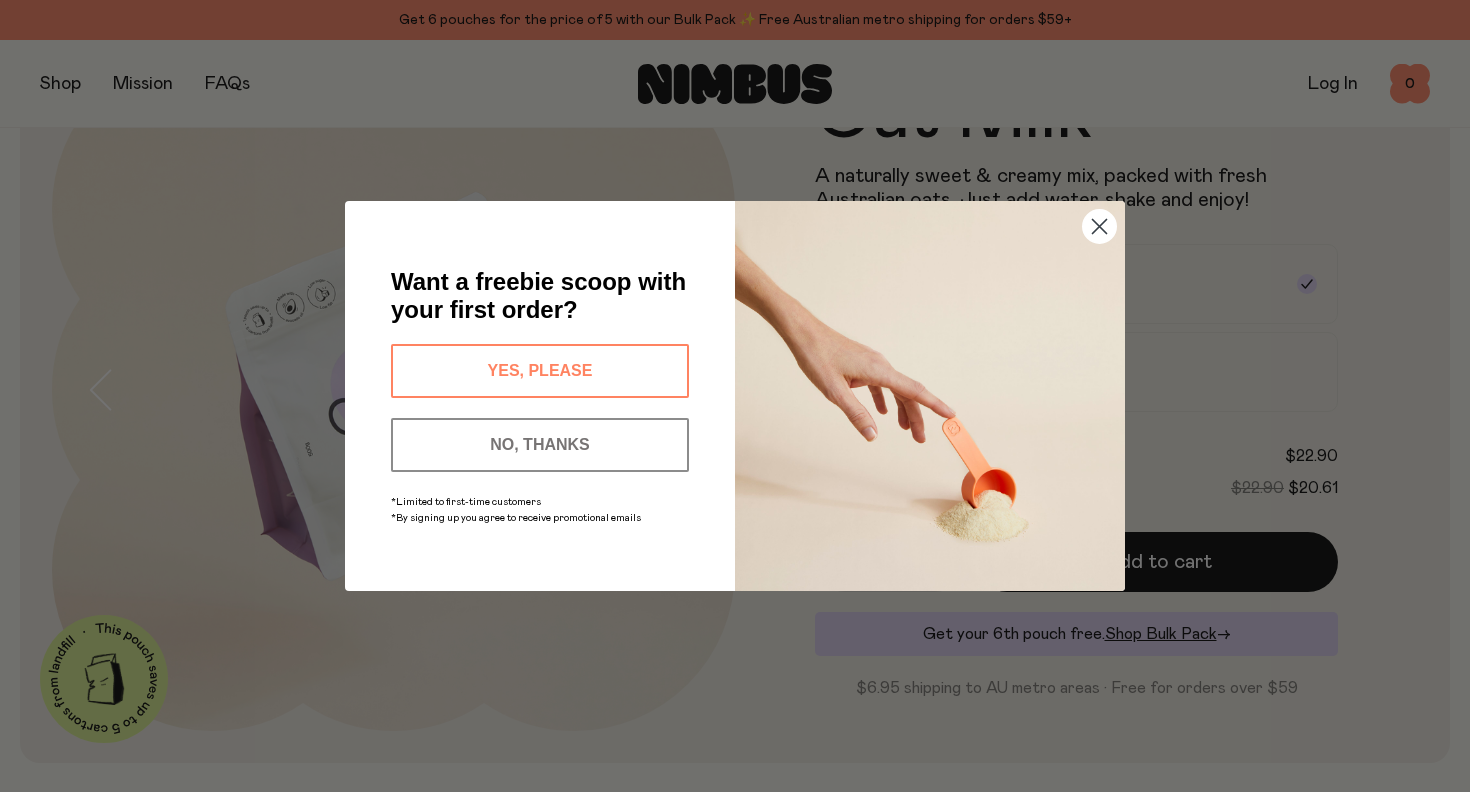 click on "YES, PLEASE" at bounding box center (540, 371) 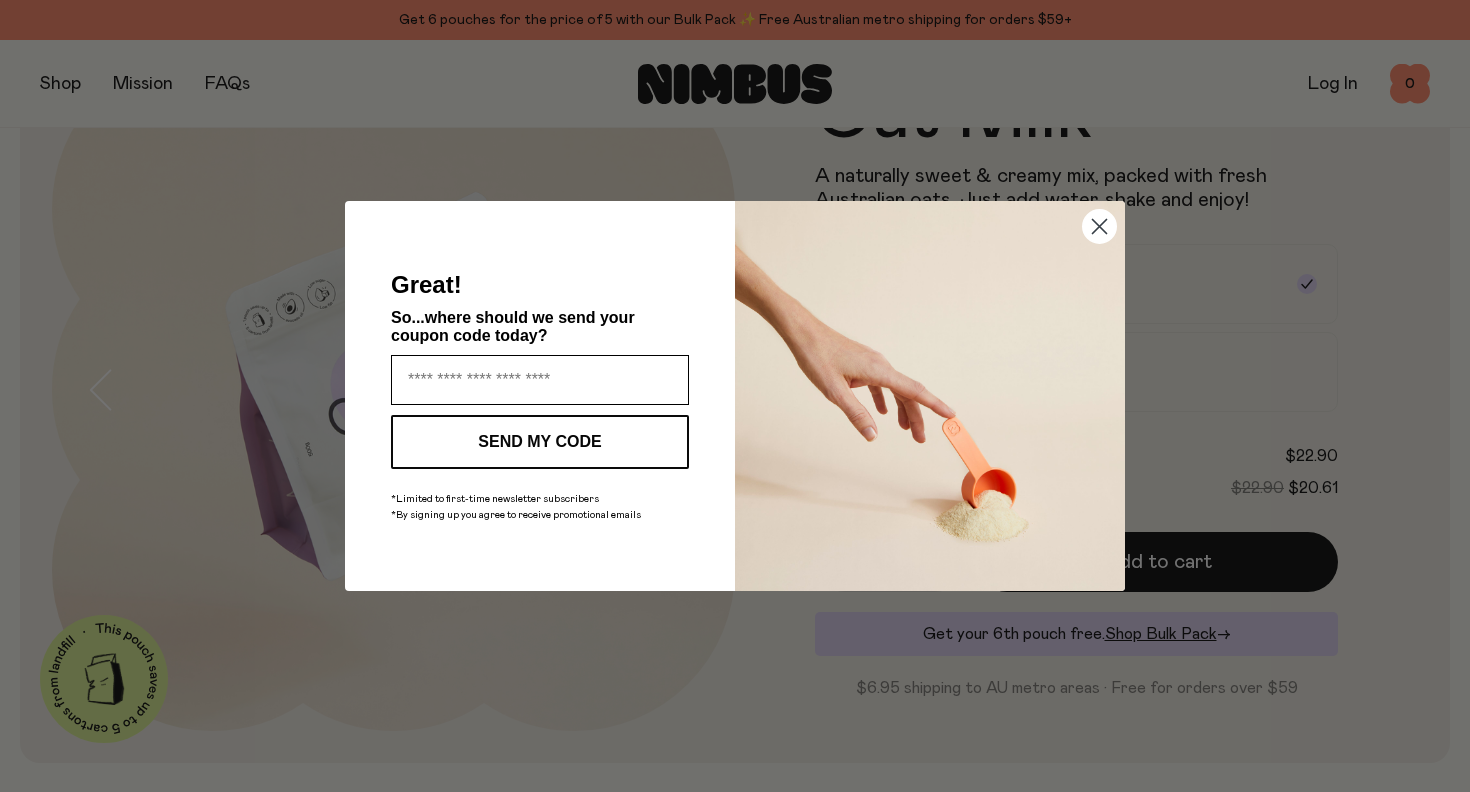 click at bounding box center (540, 380) 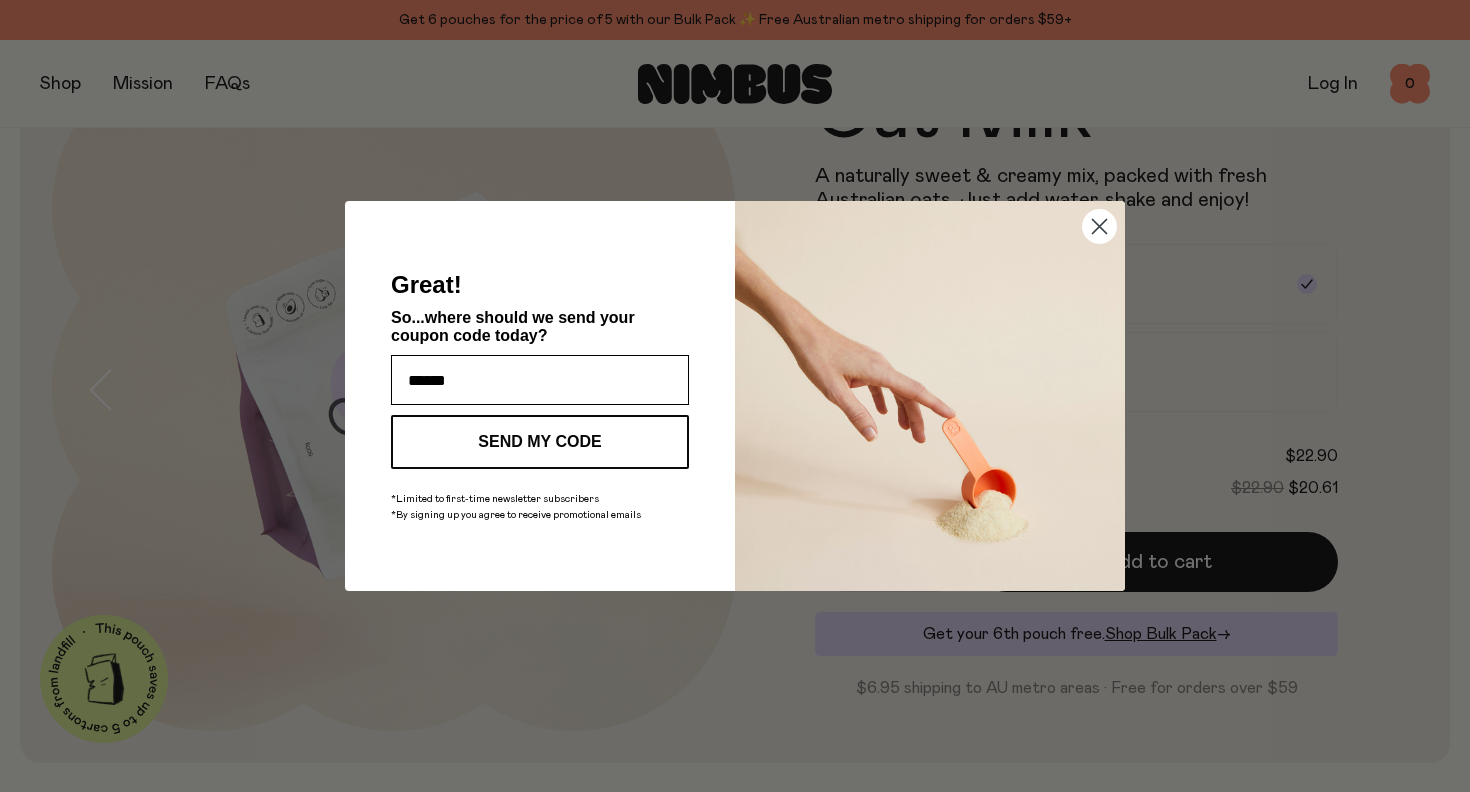 type on "*******" 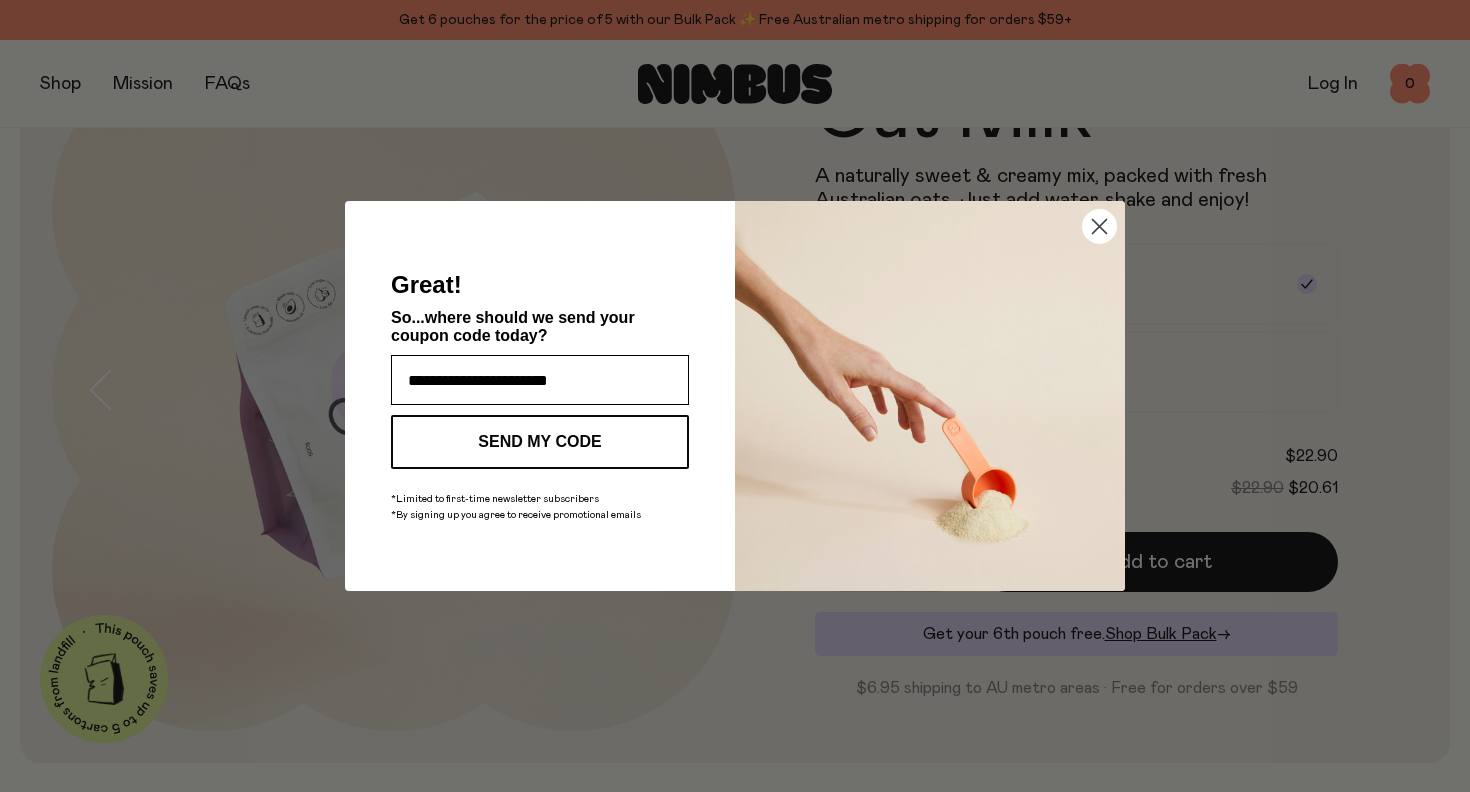 type on "**********" 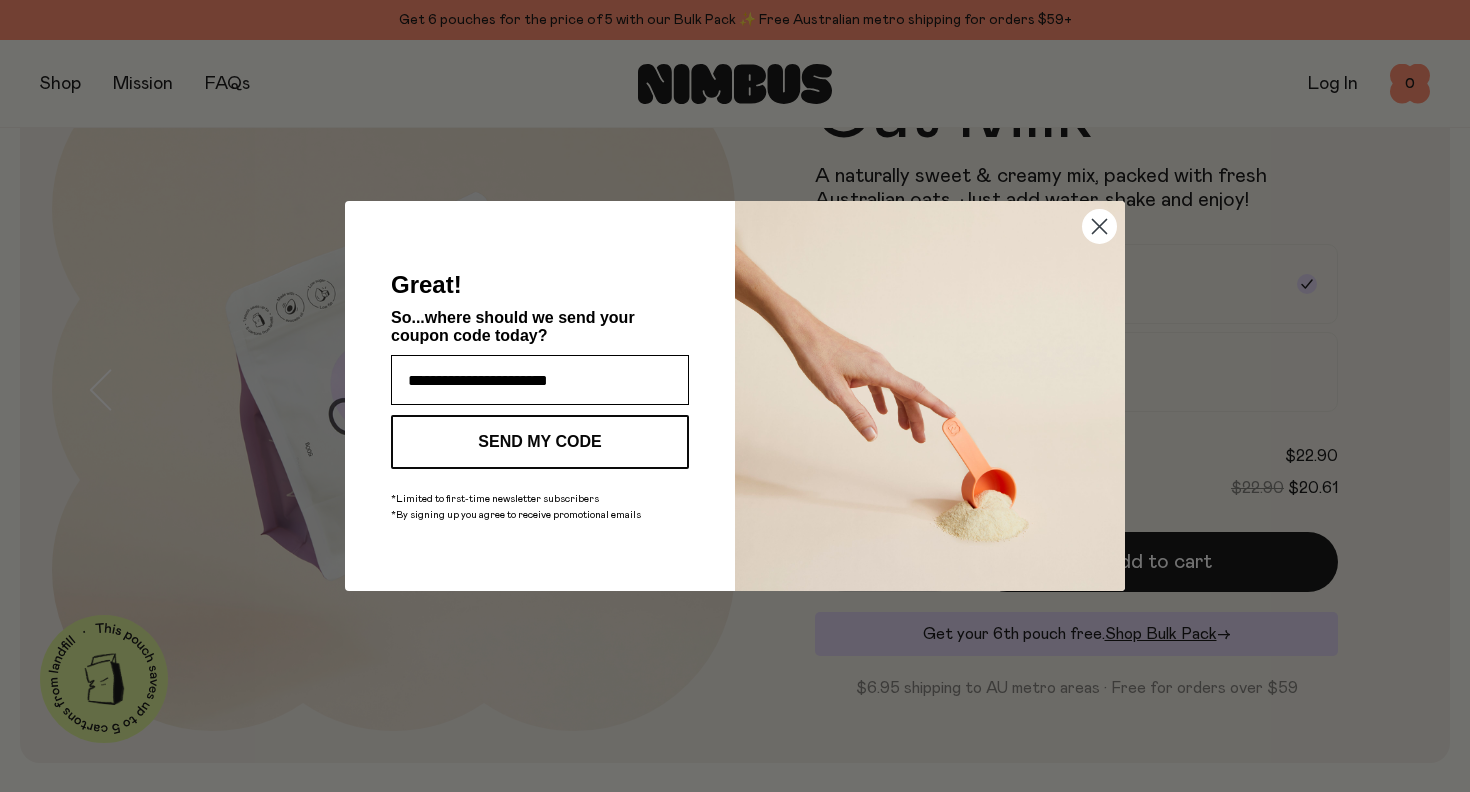 click on "******" at bounding box center (0, 0) 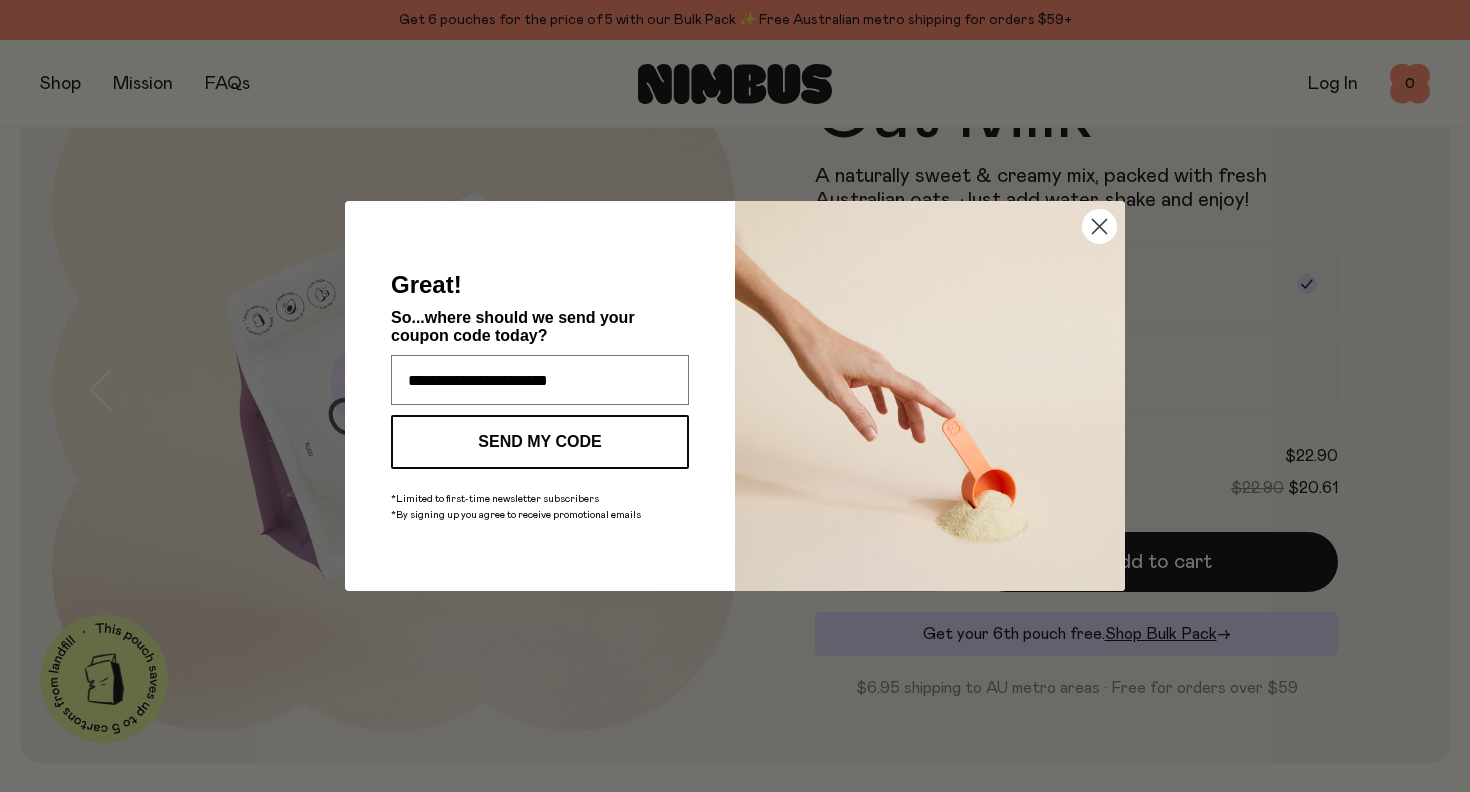 click on "SEND MY CODE" at bounding box center [540, 442] 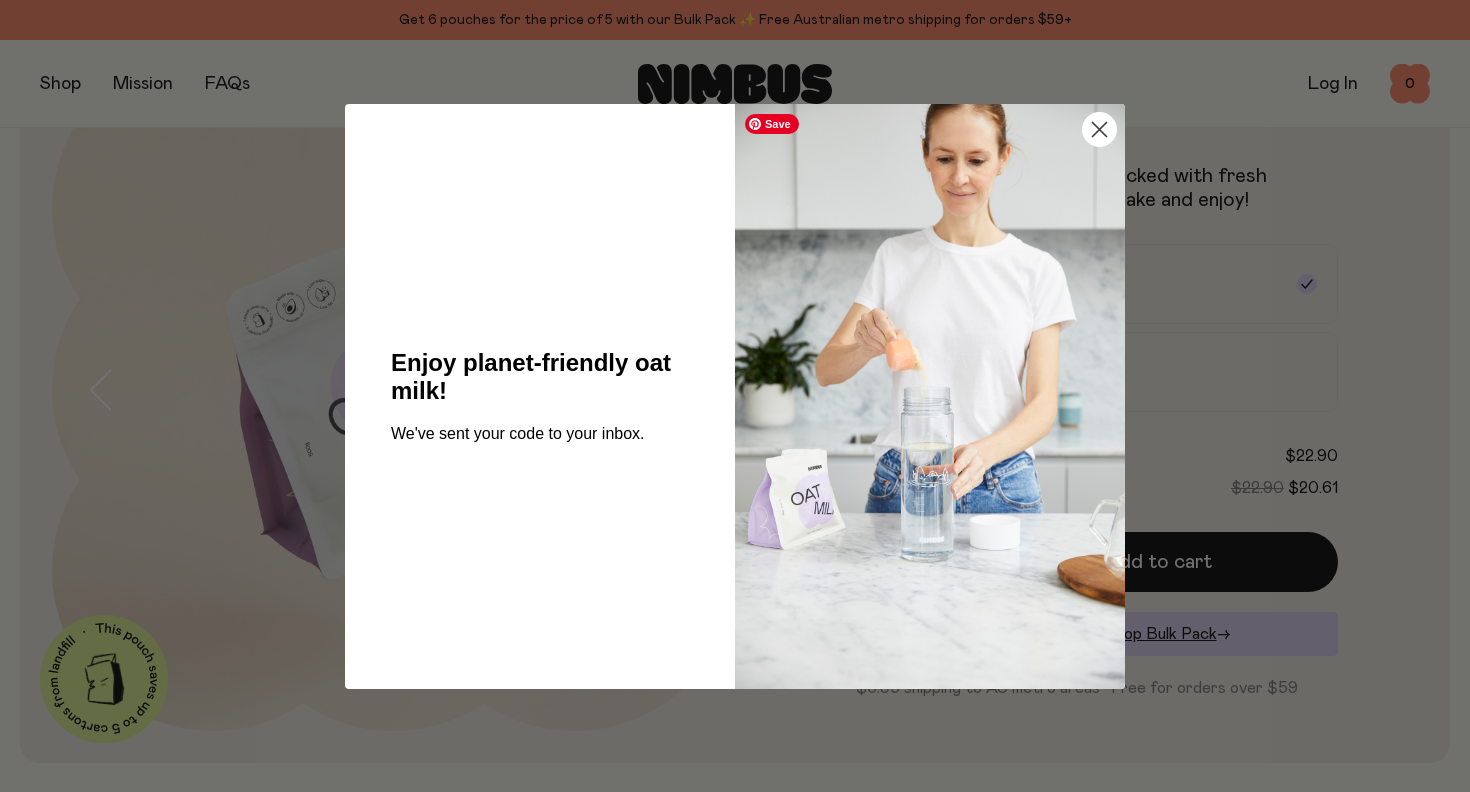 click 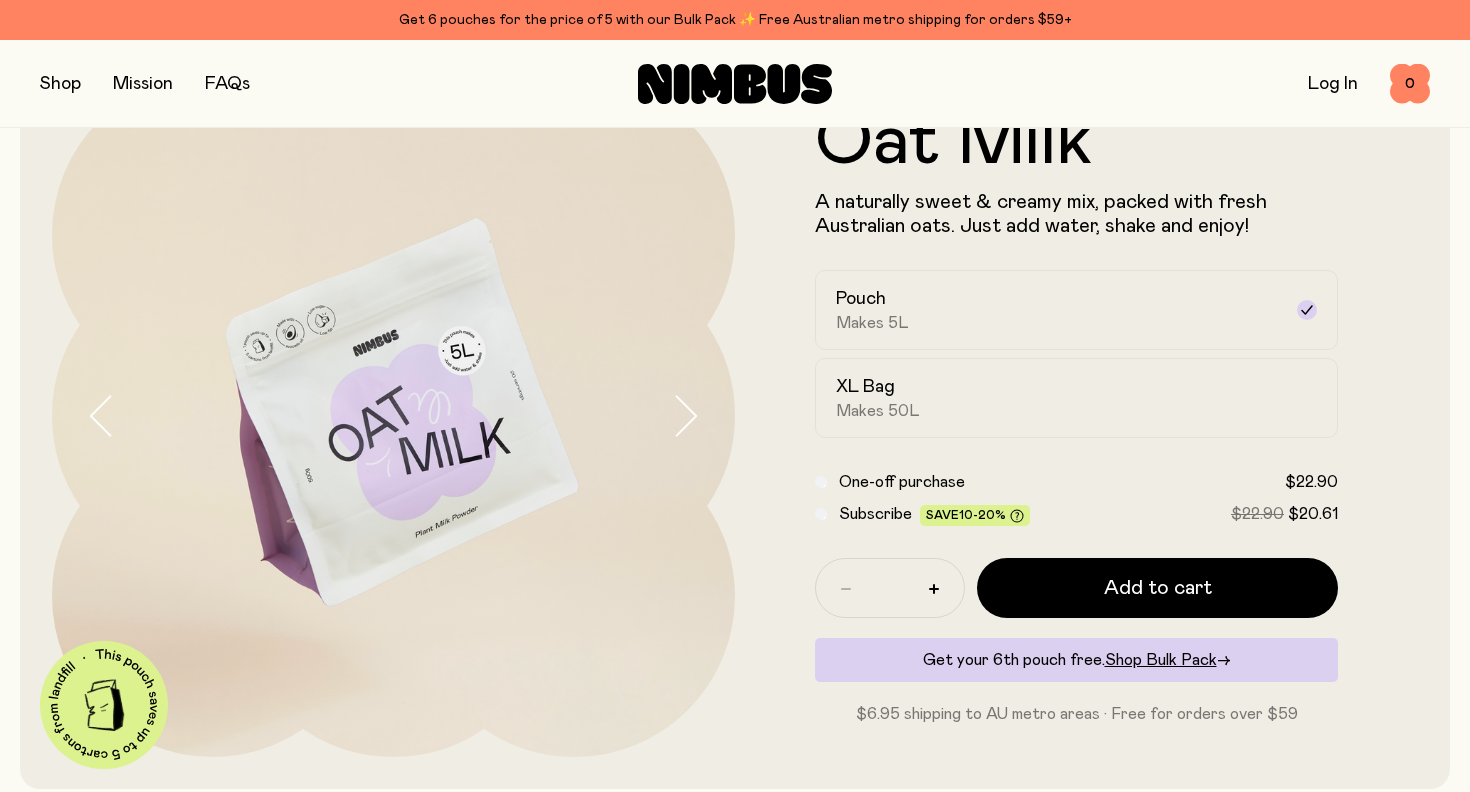 scroll, scrollTop: 113, scrollLeft: 0, axis: vertical 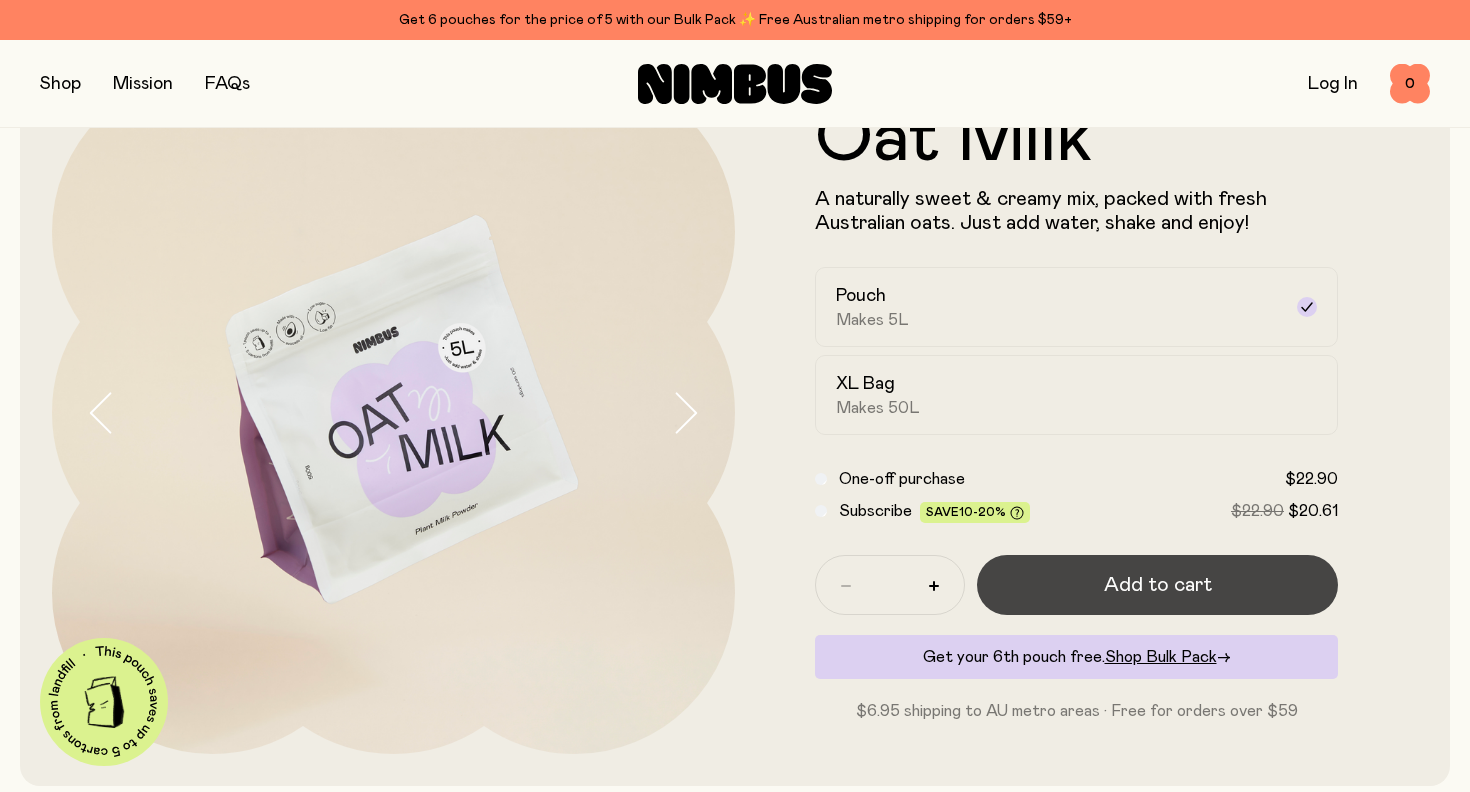 click on "Add to cart" at bounding box center (1158, 585) 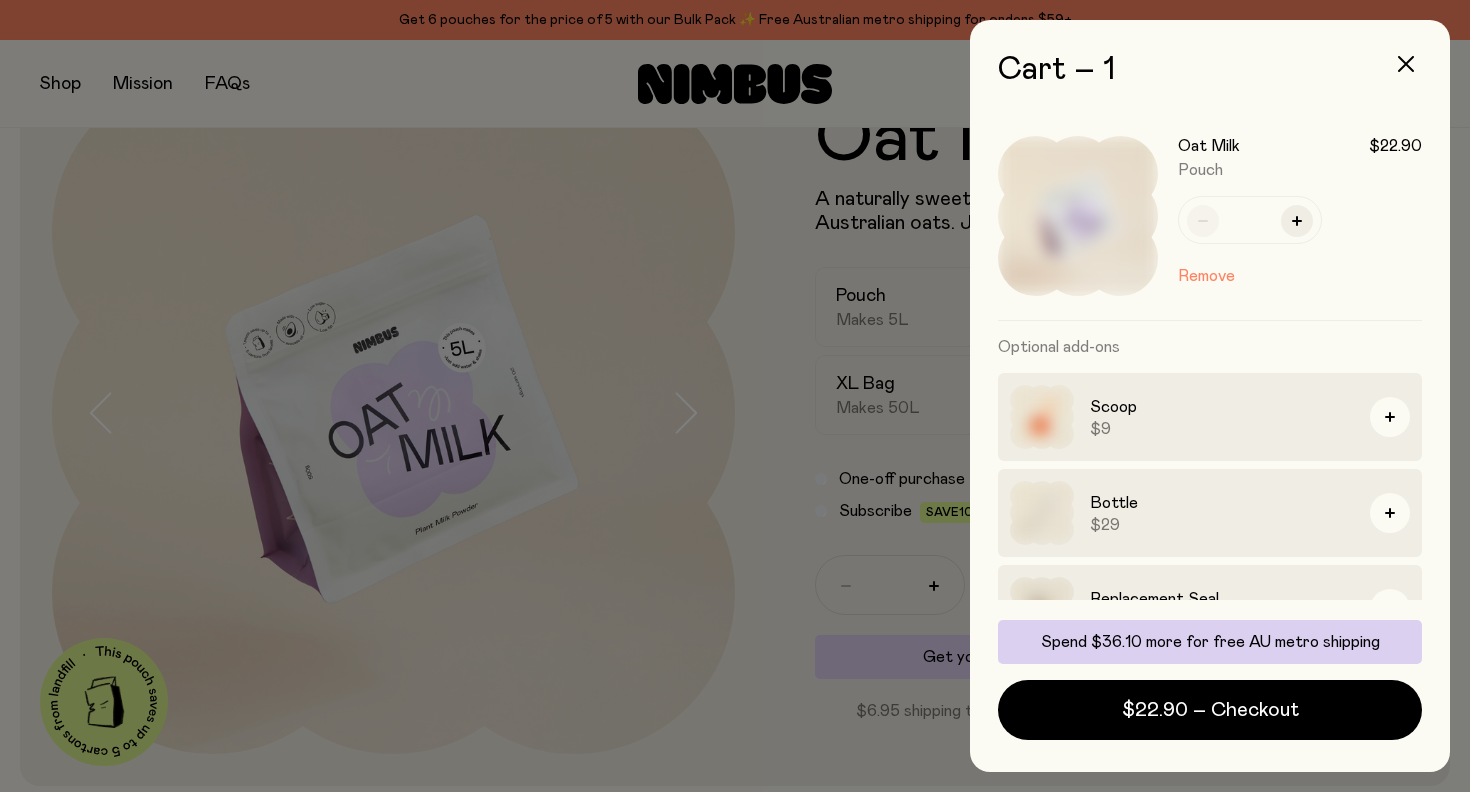 scroll, scrollTop: 0, scrollLeft: 0, axis: both 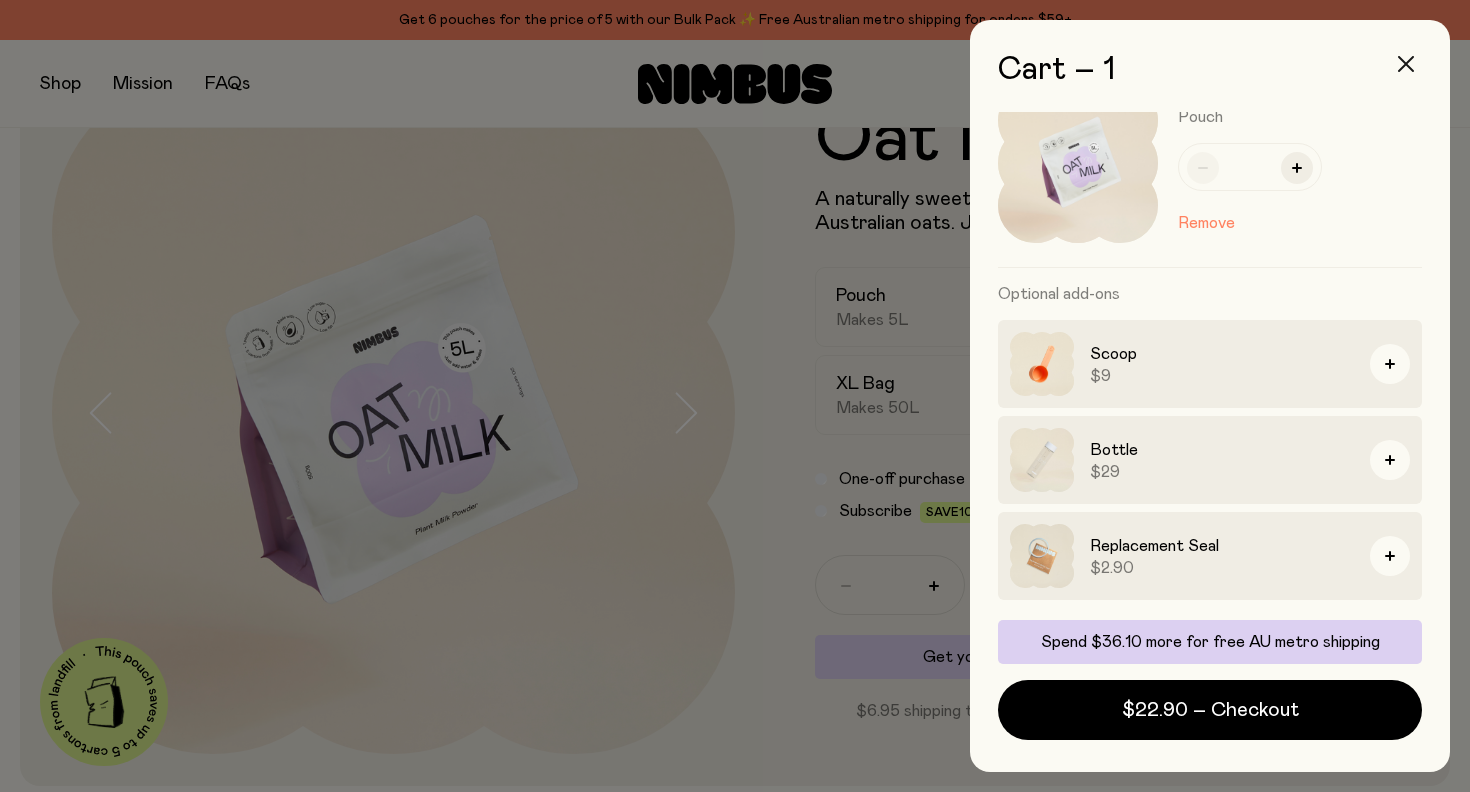 click 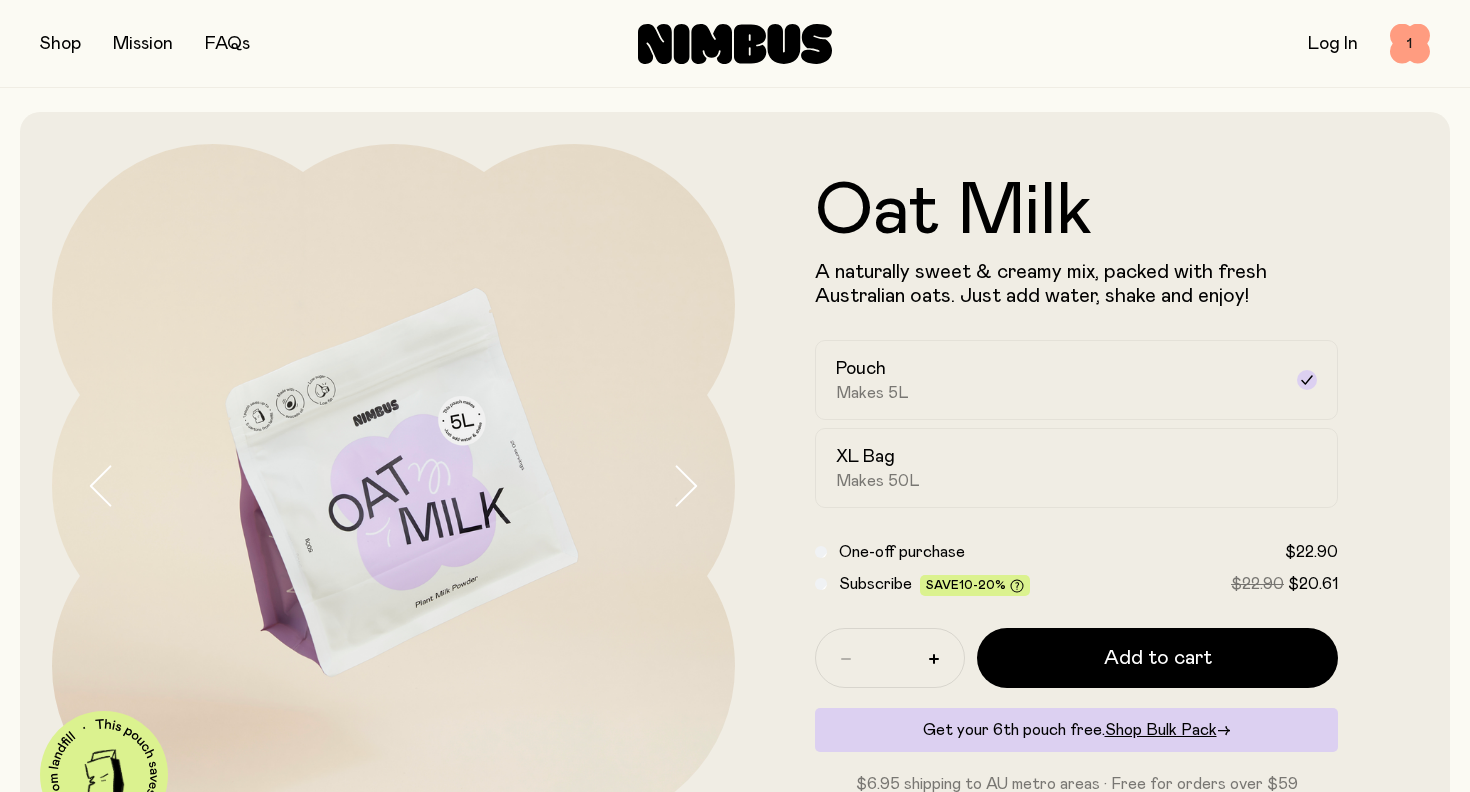 scroll, scrollTop: 0, scrollLeft: 0, axis: both 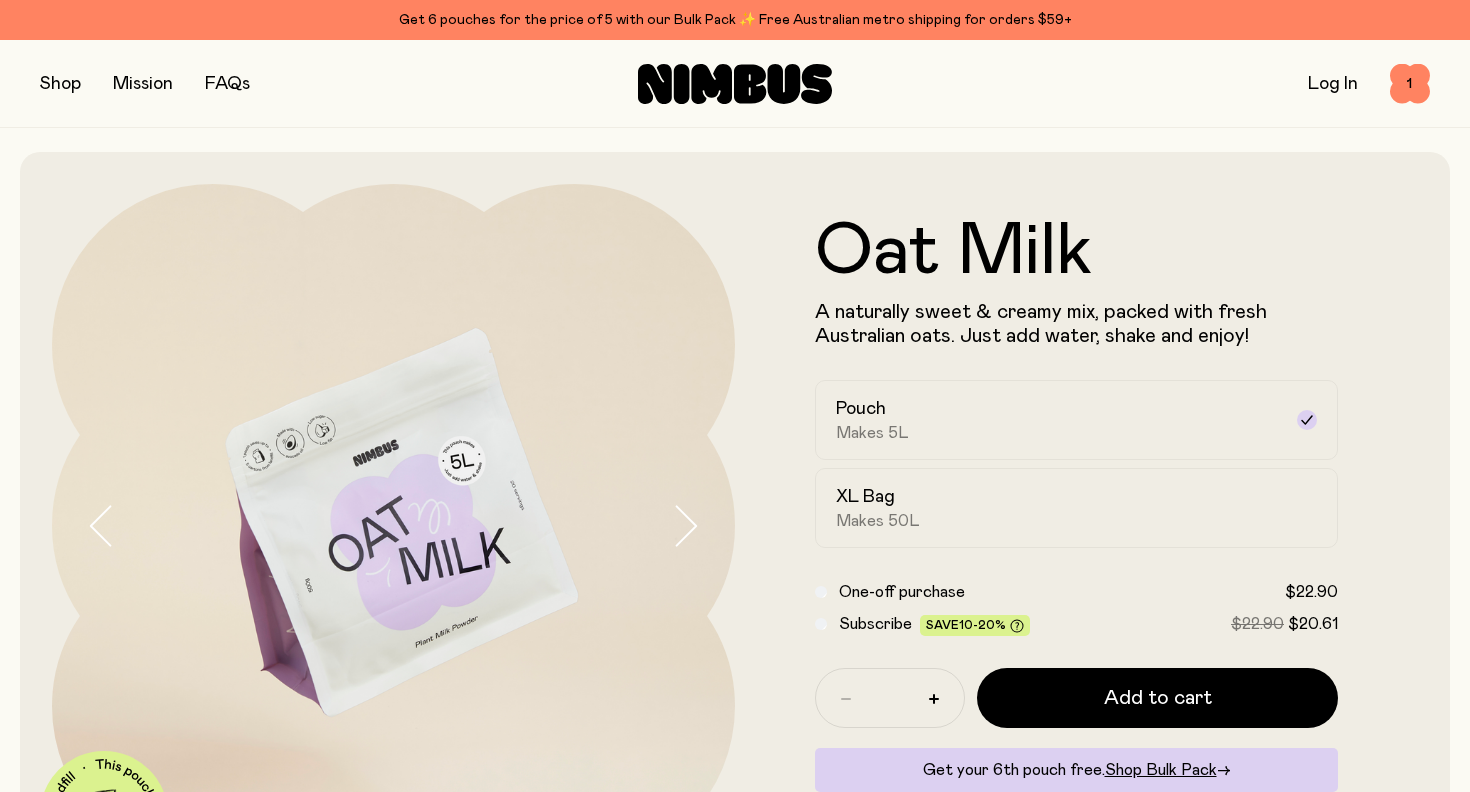 click at bounding box center (60, 84) 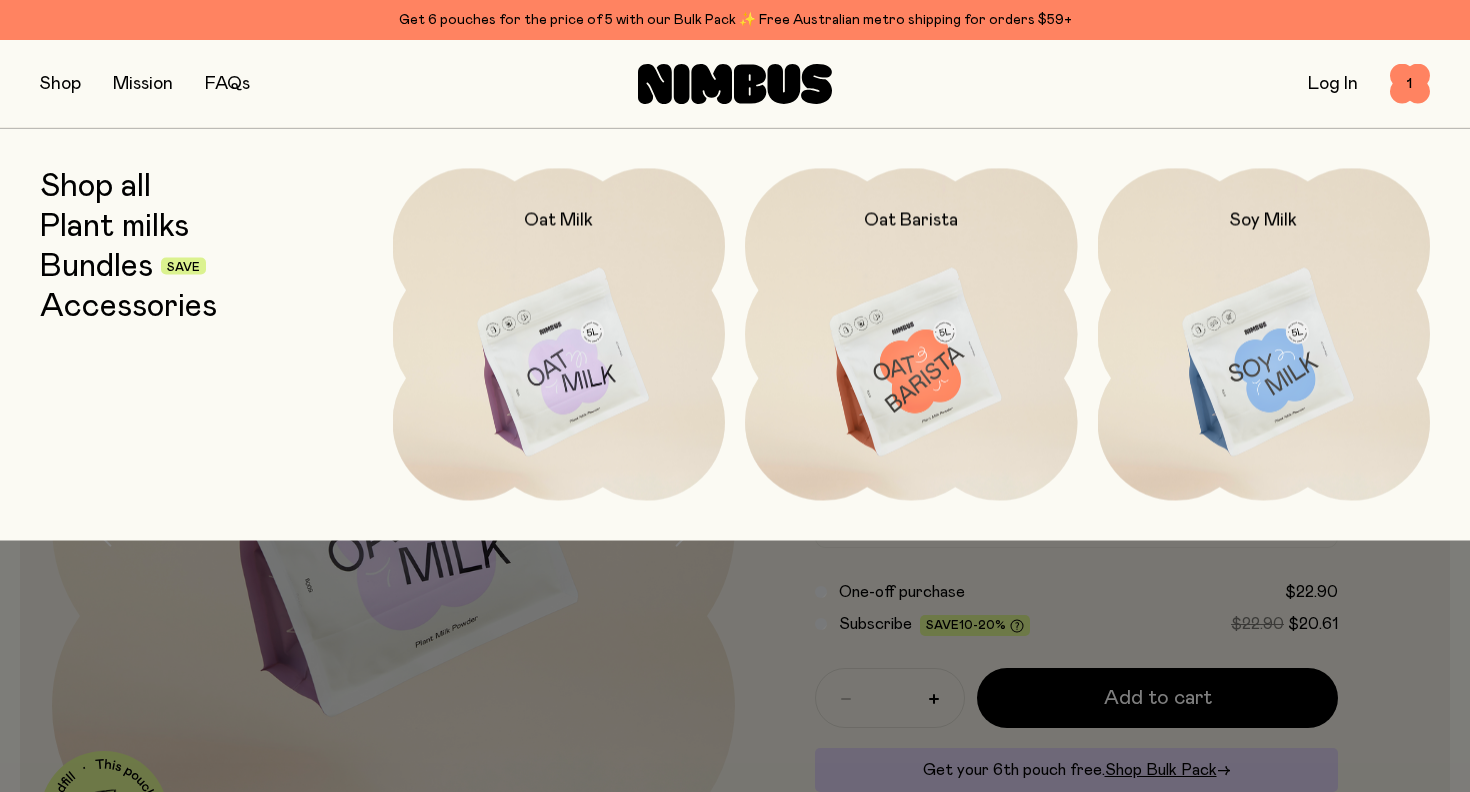 click on "Plant milks" at bounding box center (114, 226) 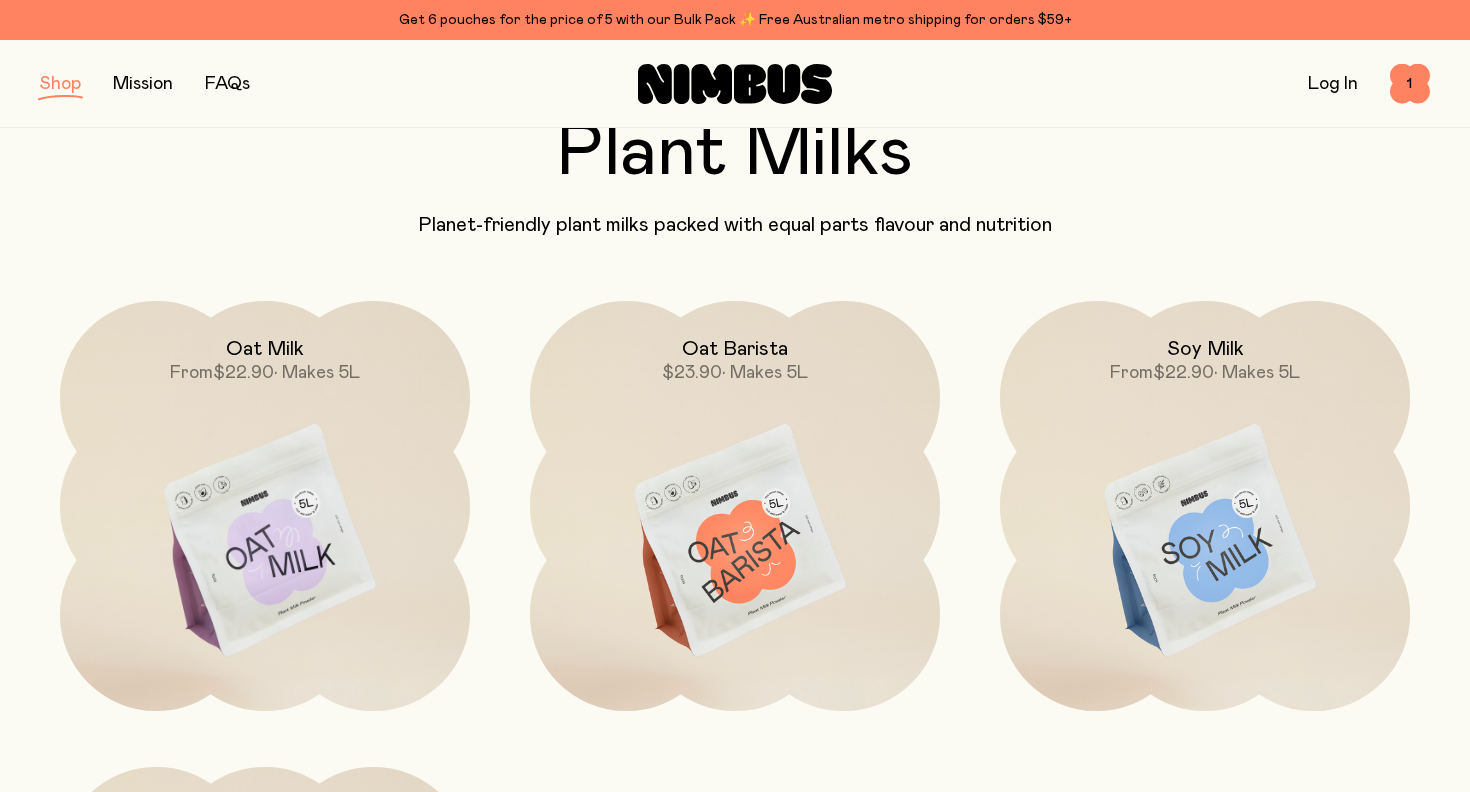 scroll, scrollTop: 81, scrollLeft: 0, axis: vertical 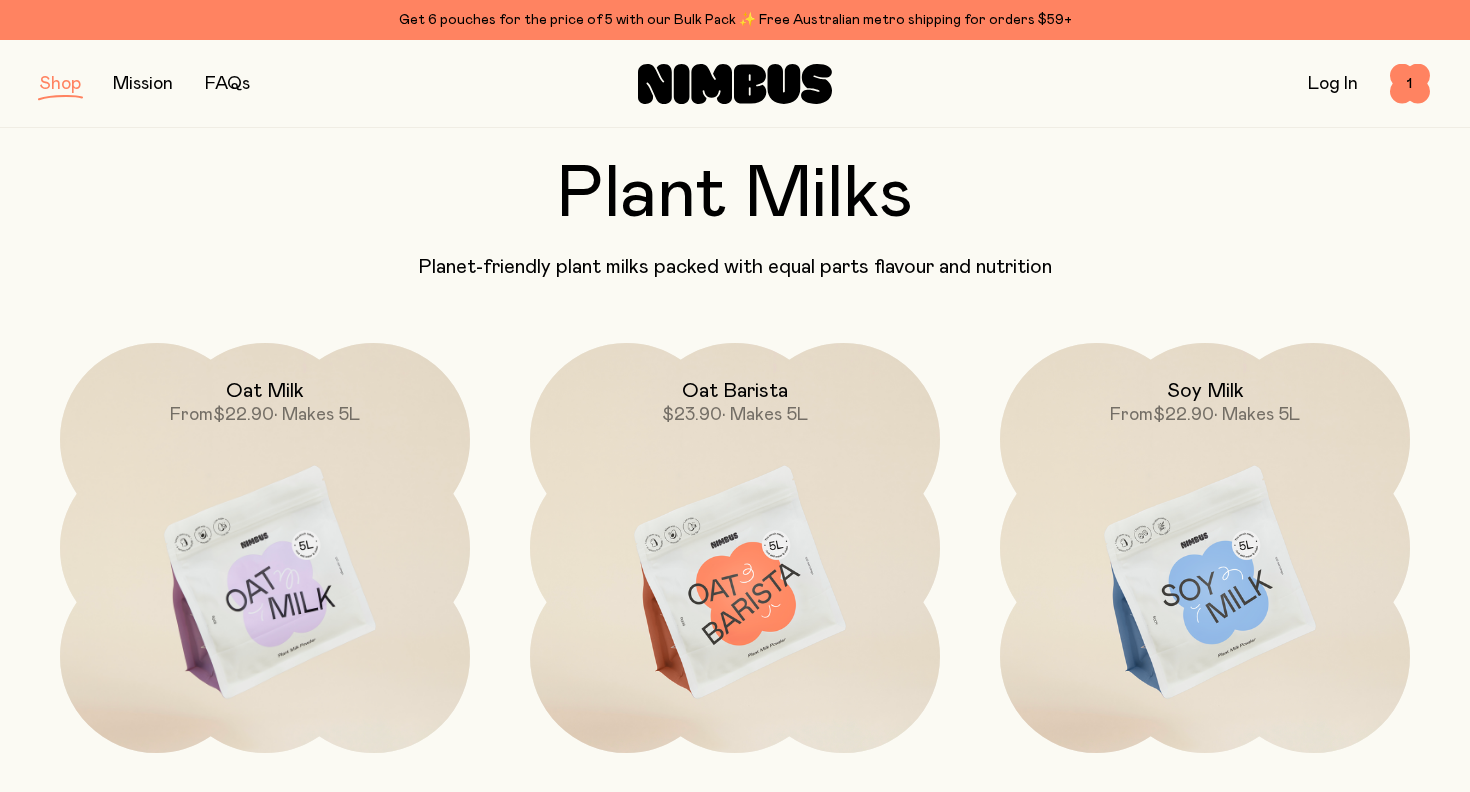 click at bounding box center (60, 84) 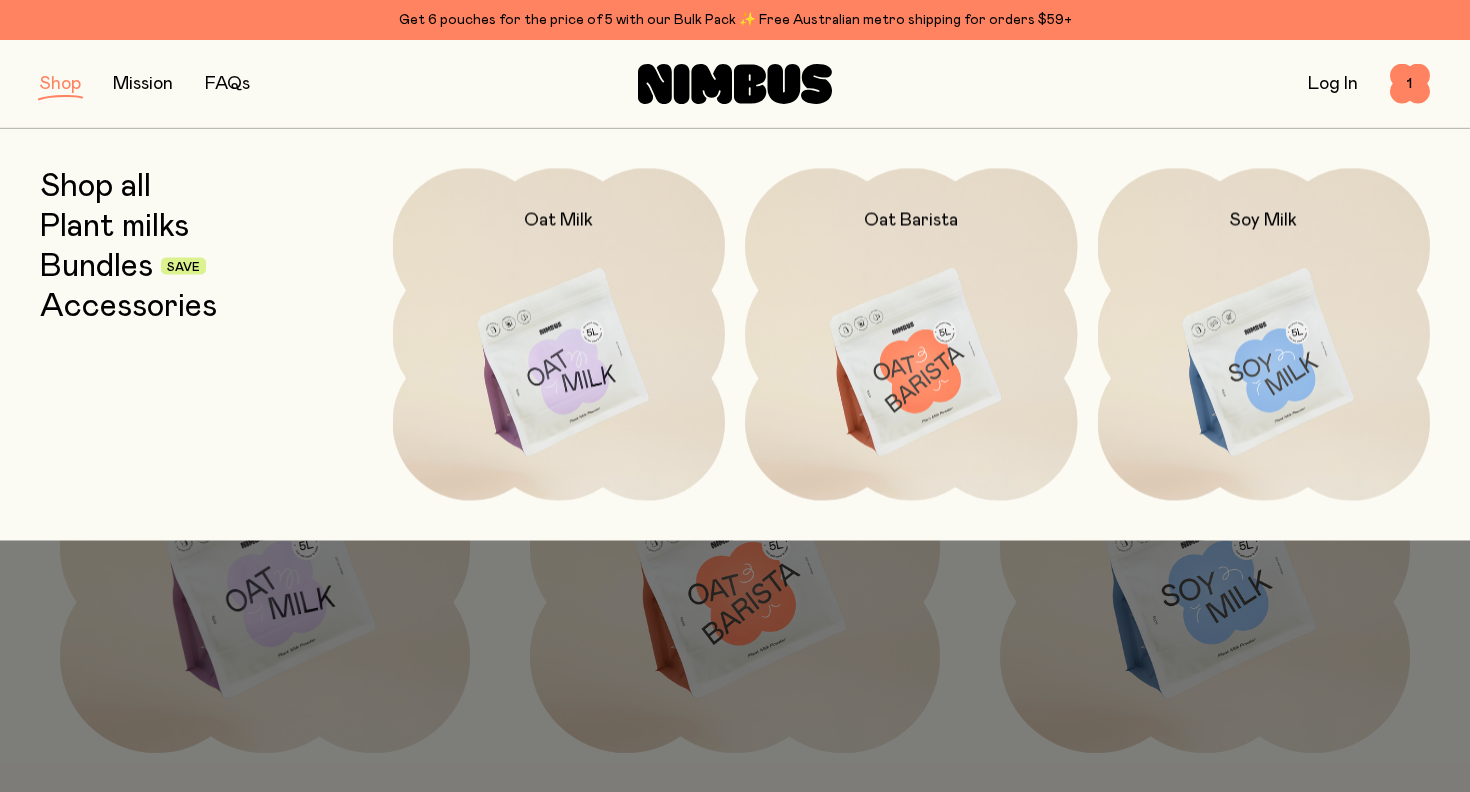 click on "Bundles" at bounding box center [96, 266] 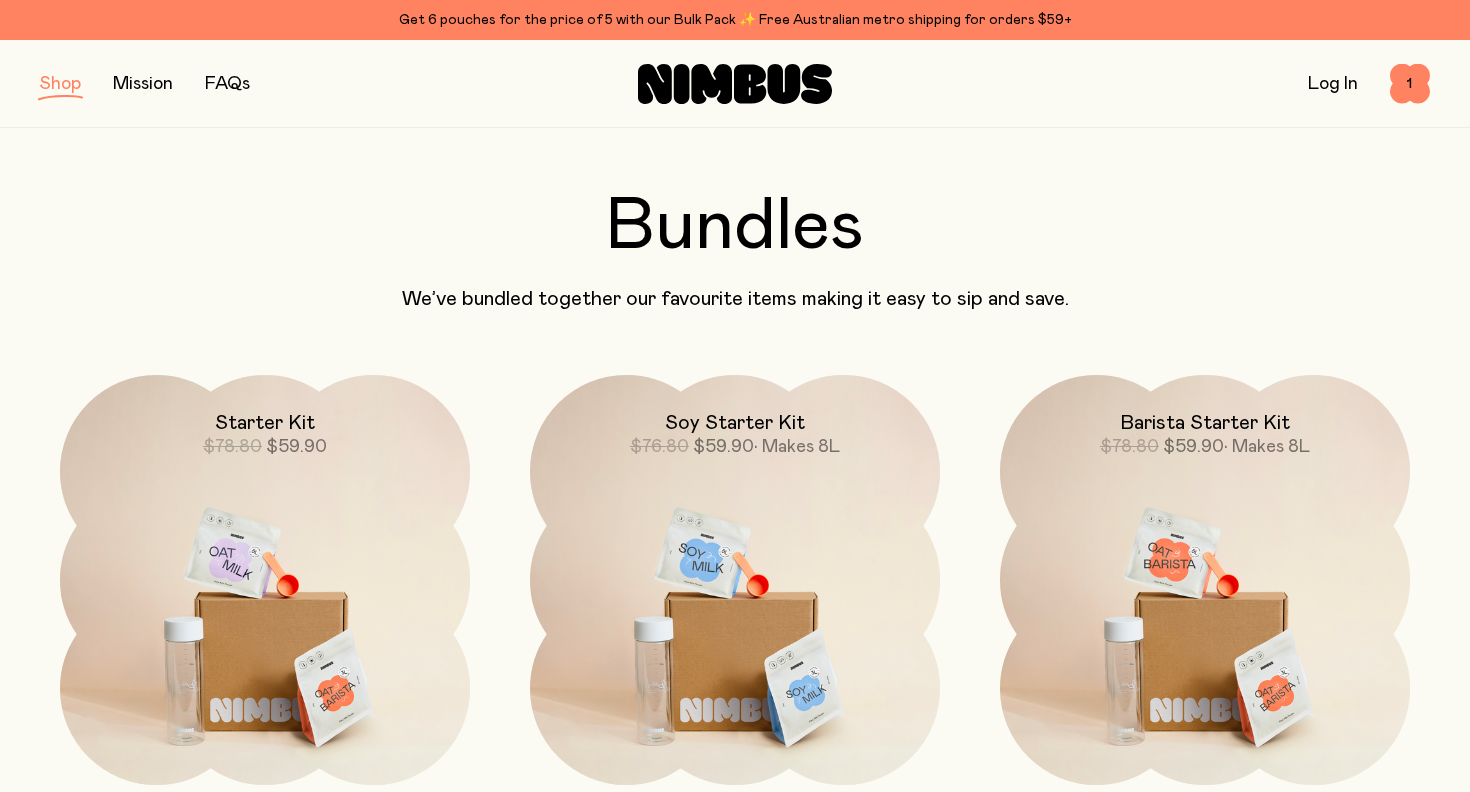 scroll, scrollTop: 0, scrollLeft: 0, axis: both 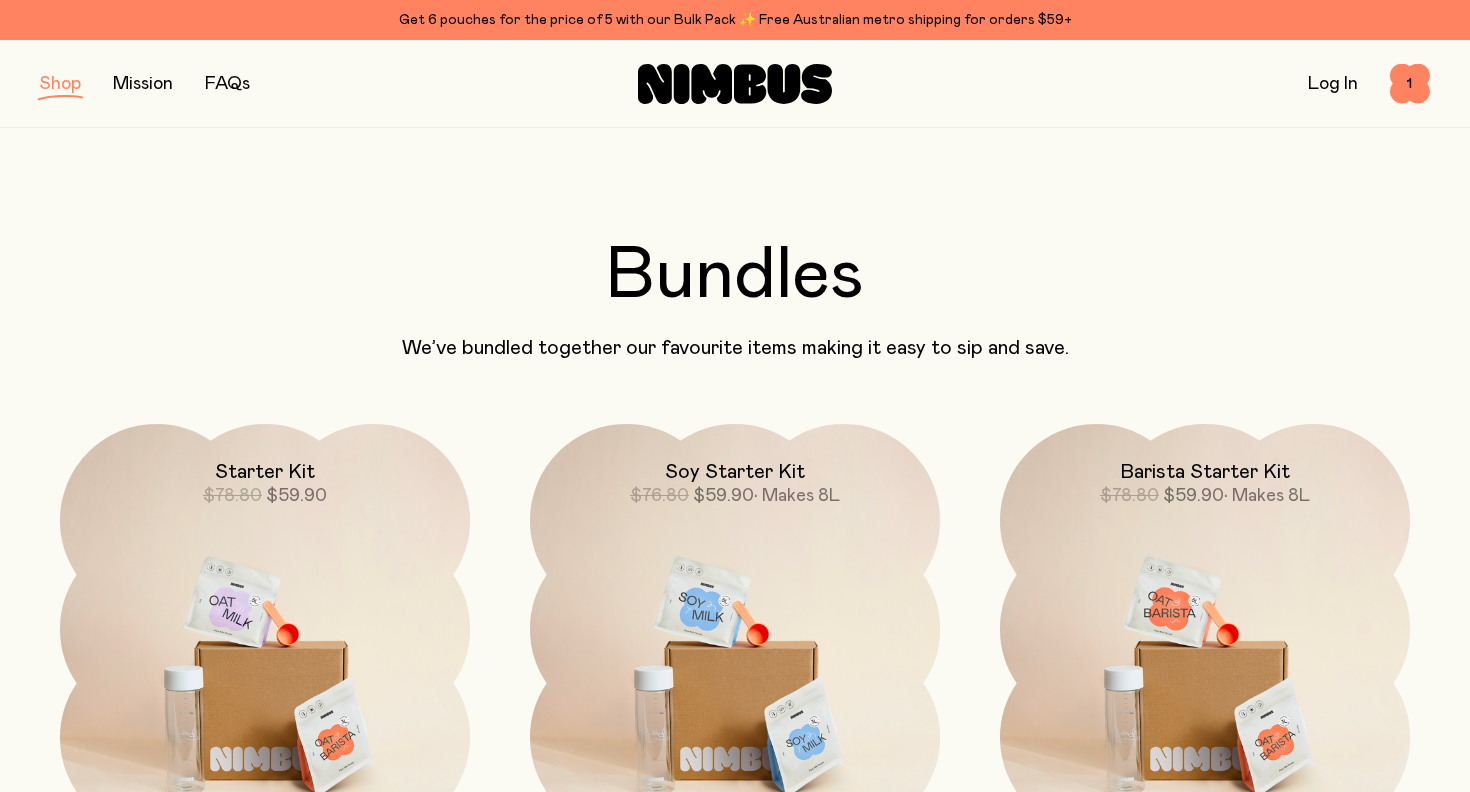 click at bounding box center [60, 84] 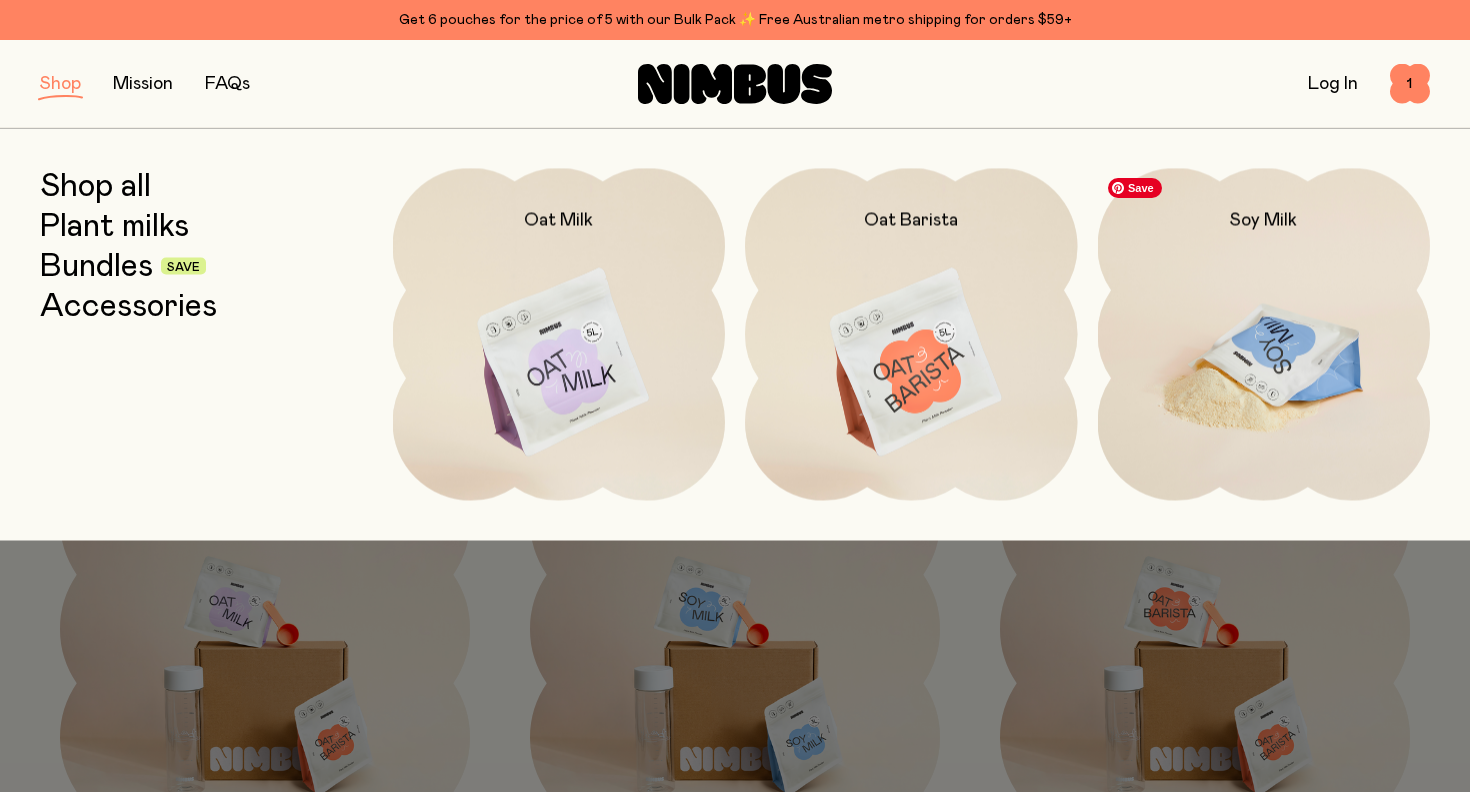 click at bounding box center (1264, 363) 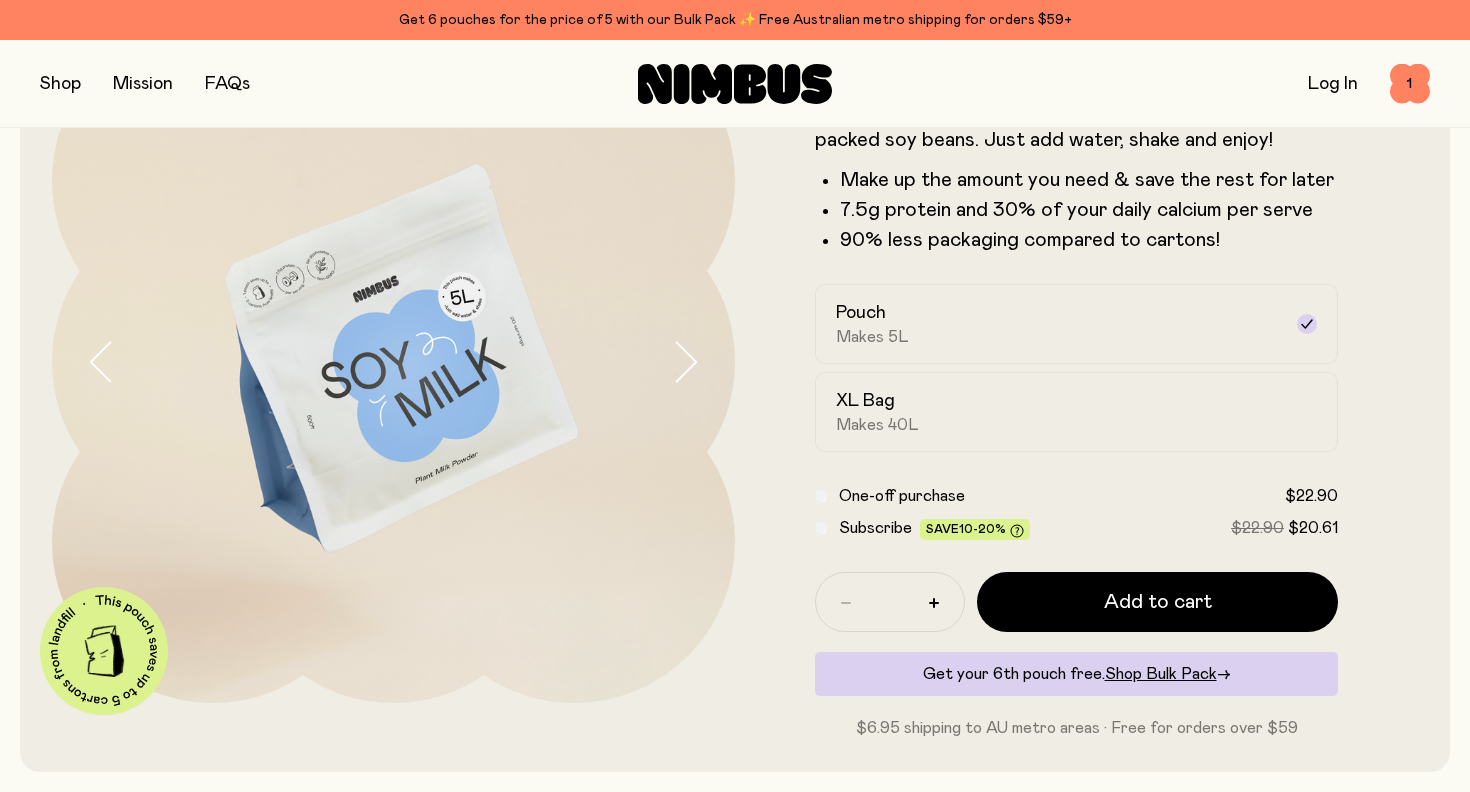 scroll, scrollTop: 165, scrollLeft: 0, axis: vertical 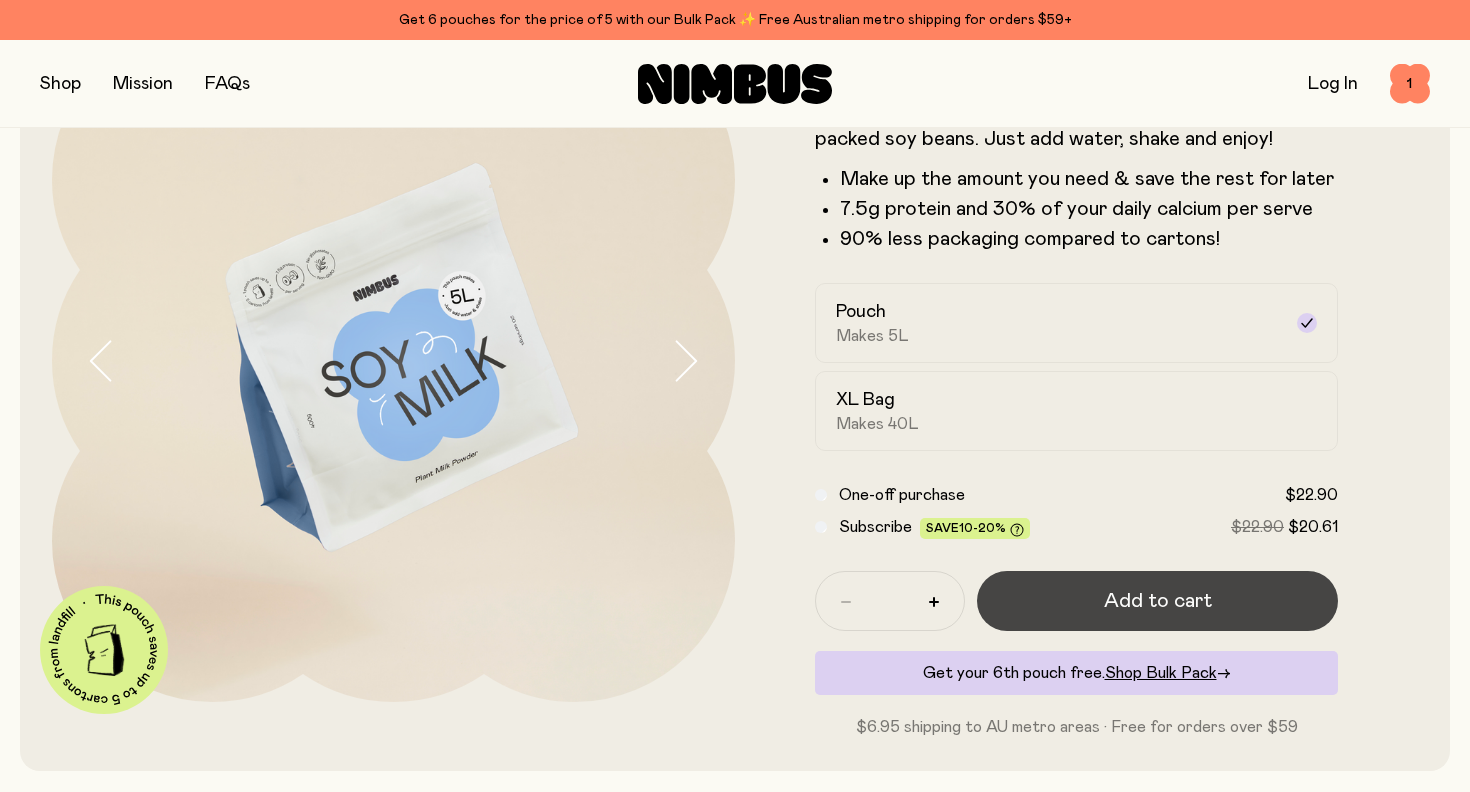 click on "Add to cart" at bounding box center (1157, 601) 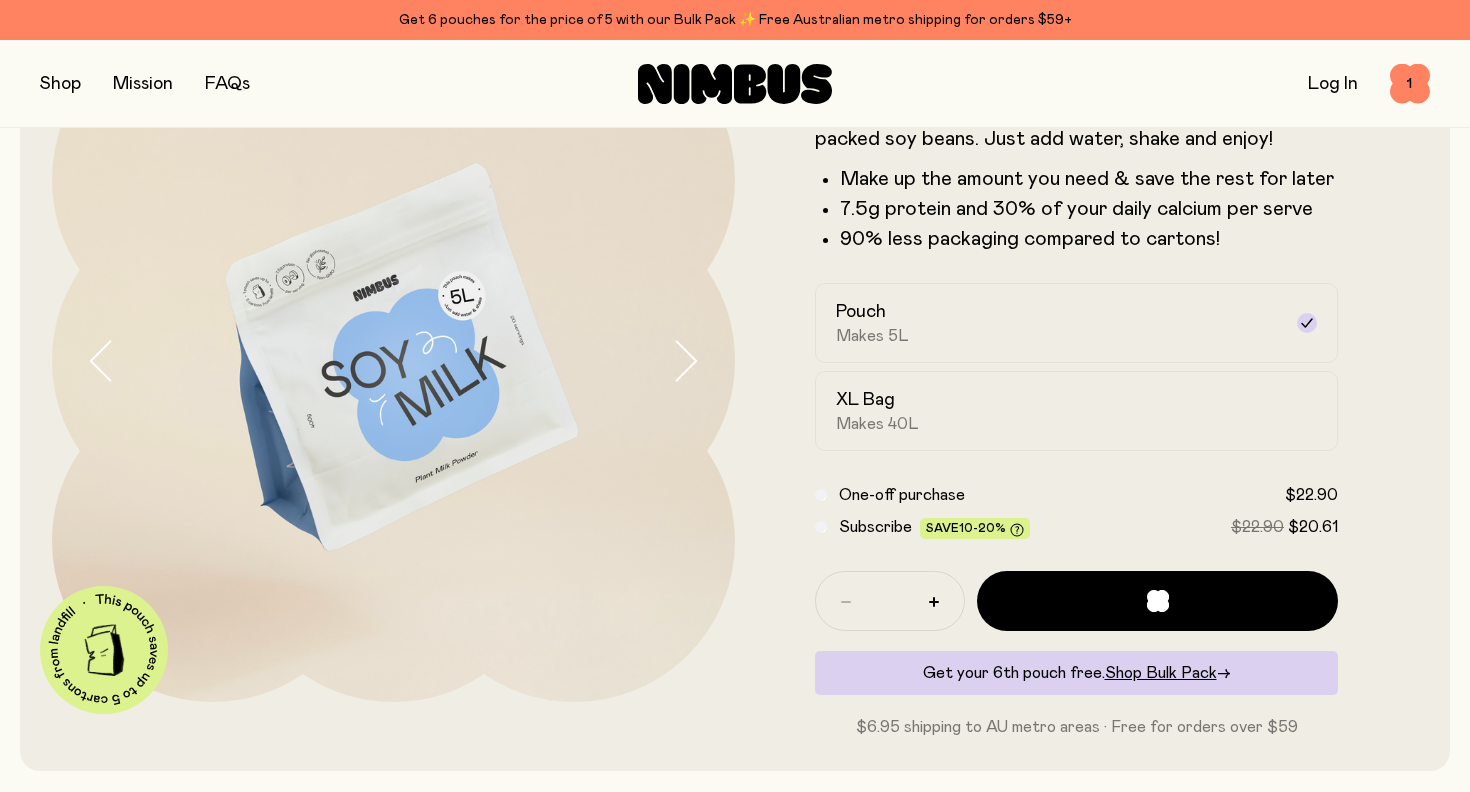 scroll, scrollTop: 0, scrollLeft: 0, axis: both 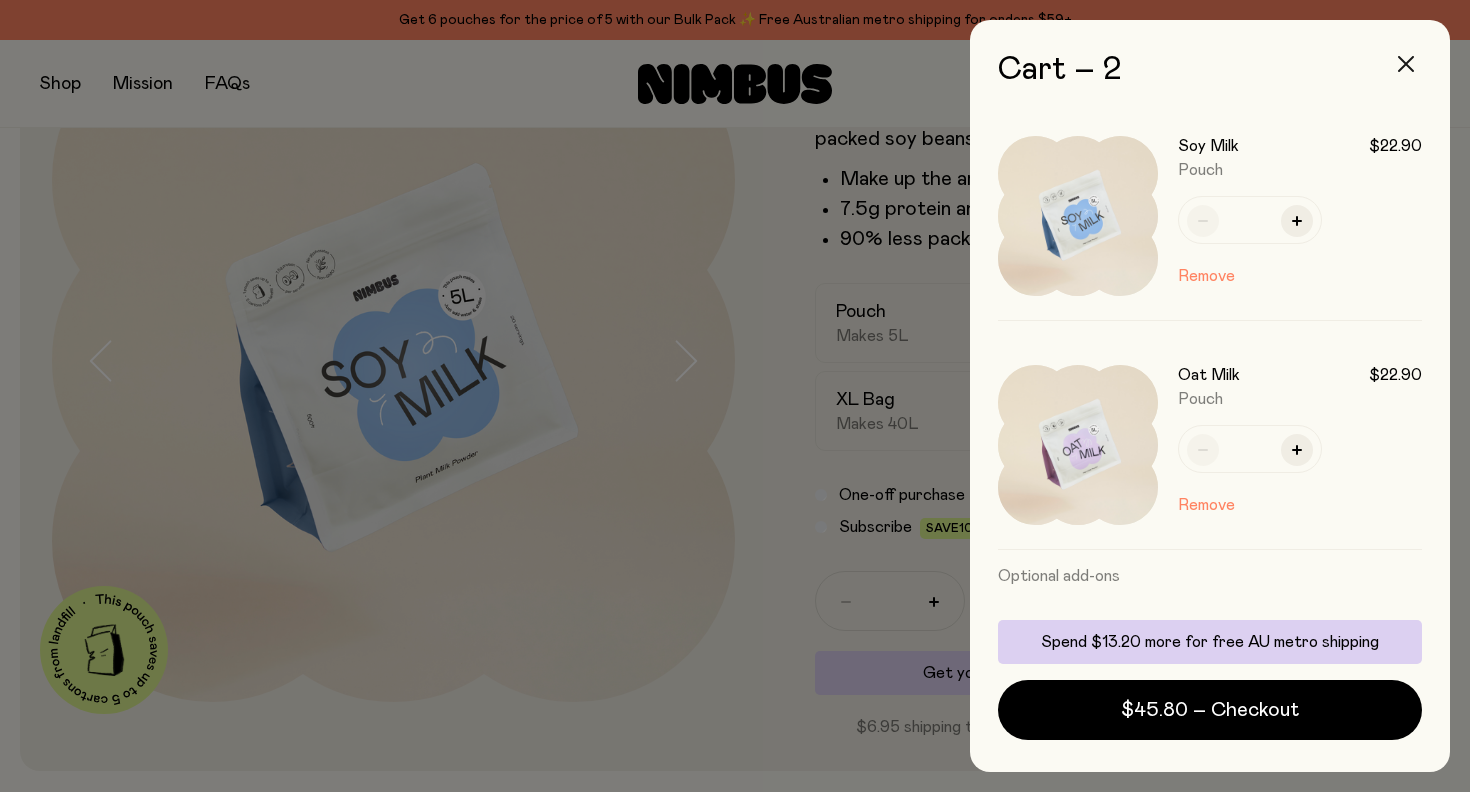click 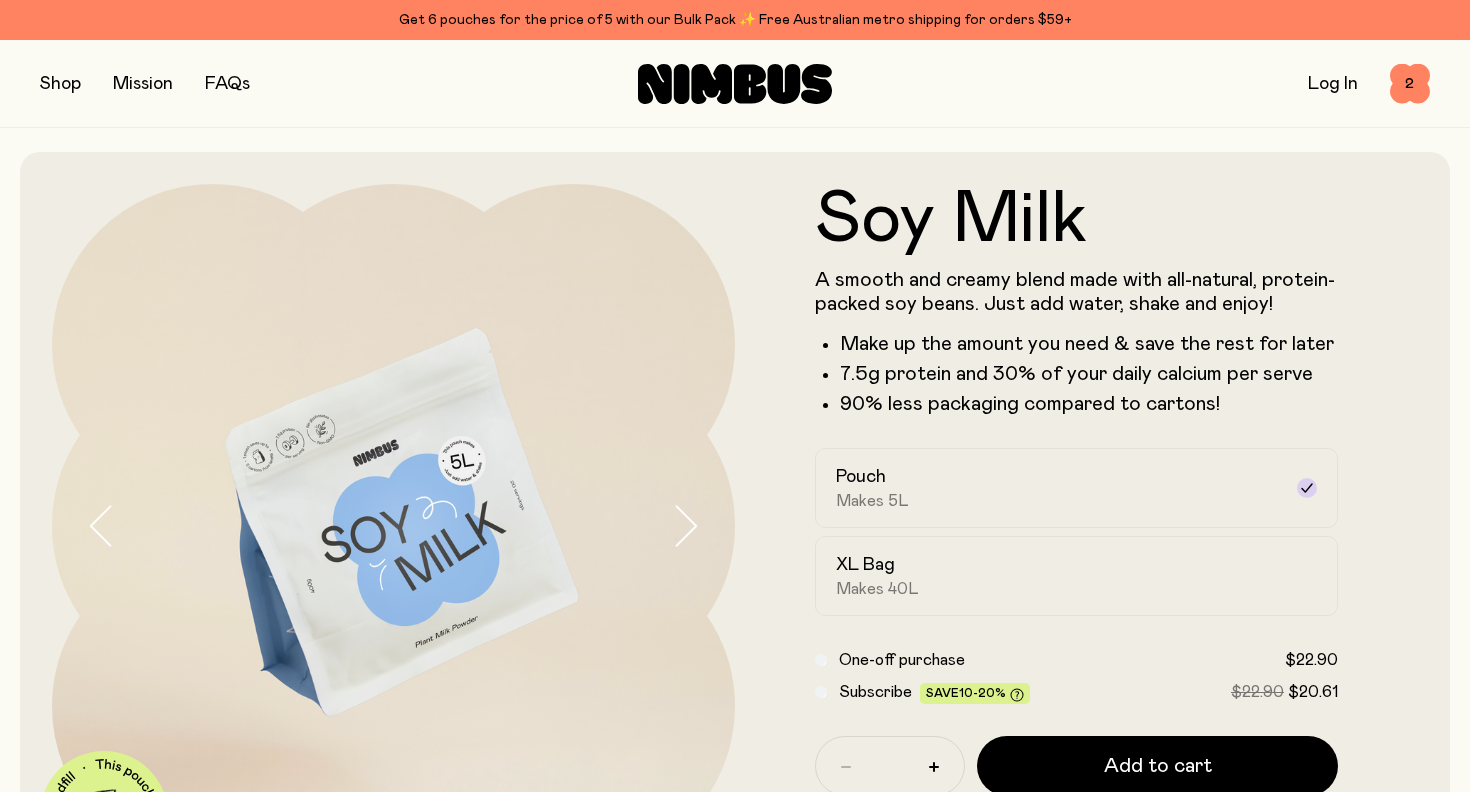 scroll, scrollTop: 165, scrollLeft: 0, axis: vertical 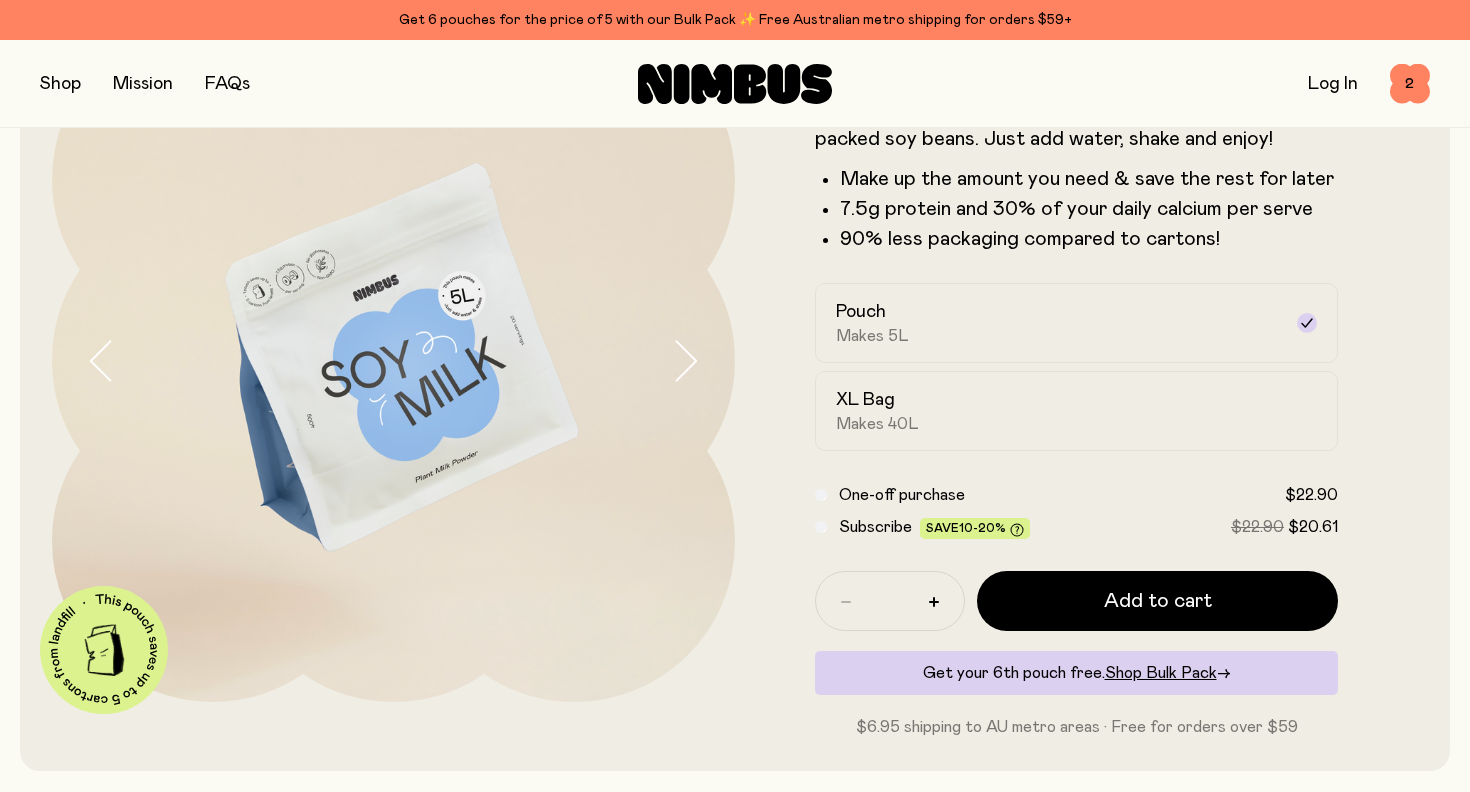 click at bounding box center (60, 84) 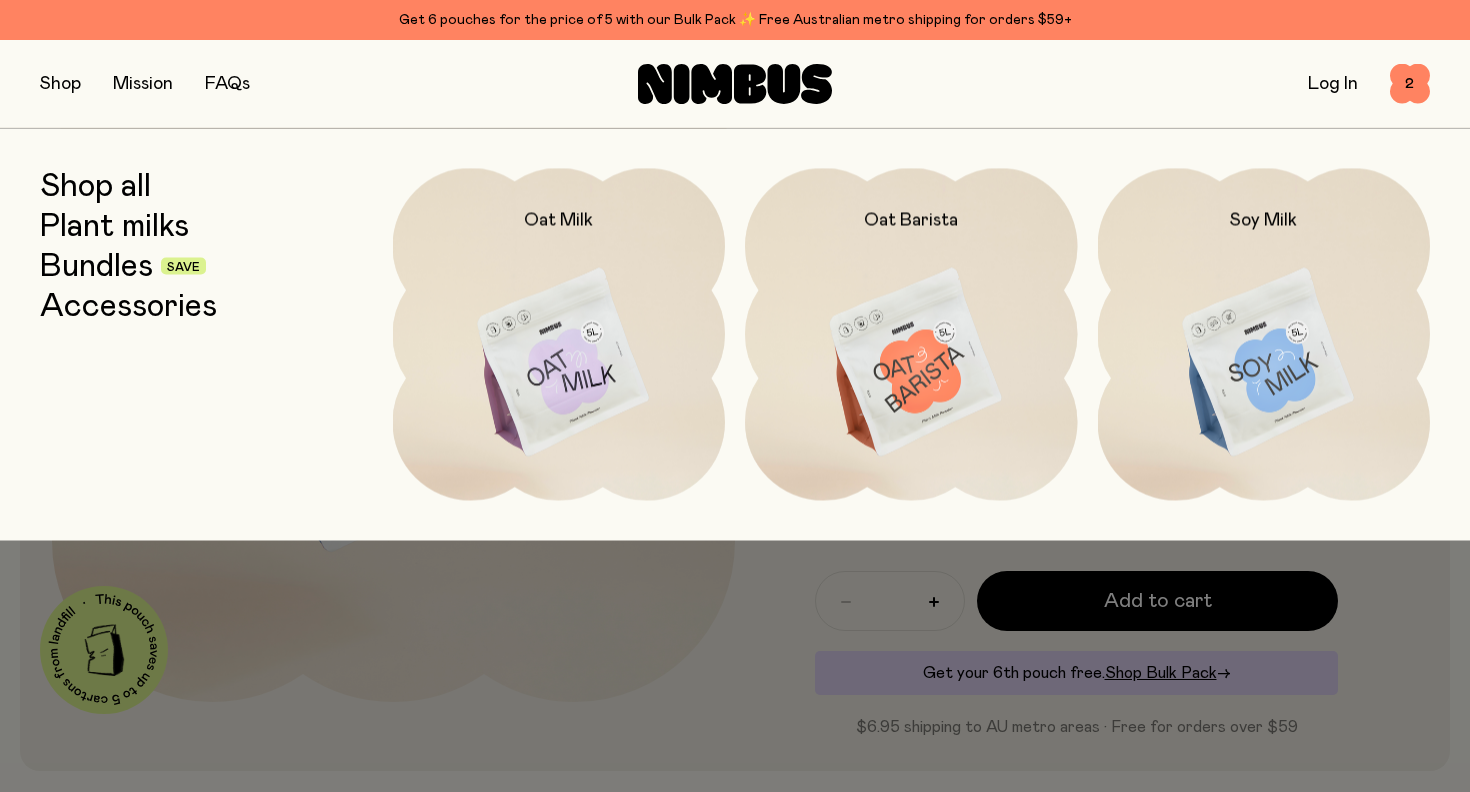 click on "Plant milks" at bounding box center [114, 226] 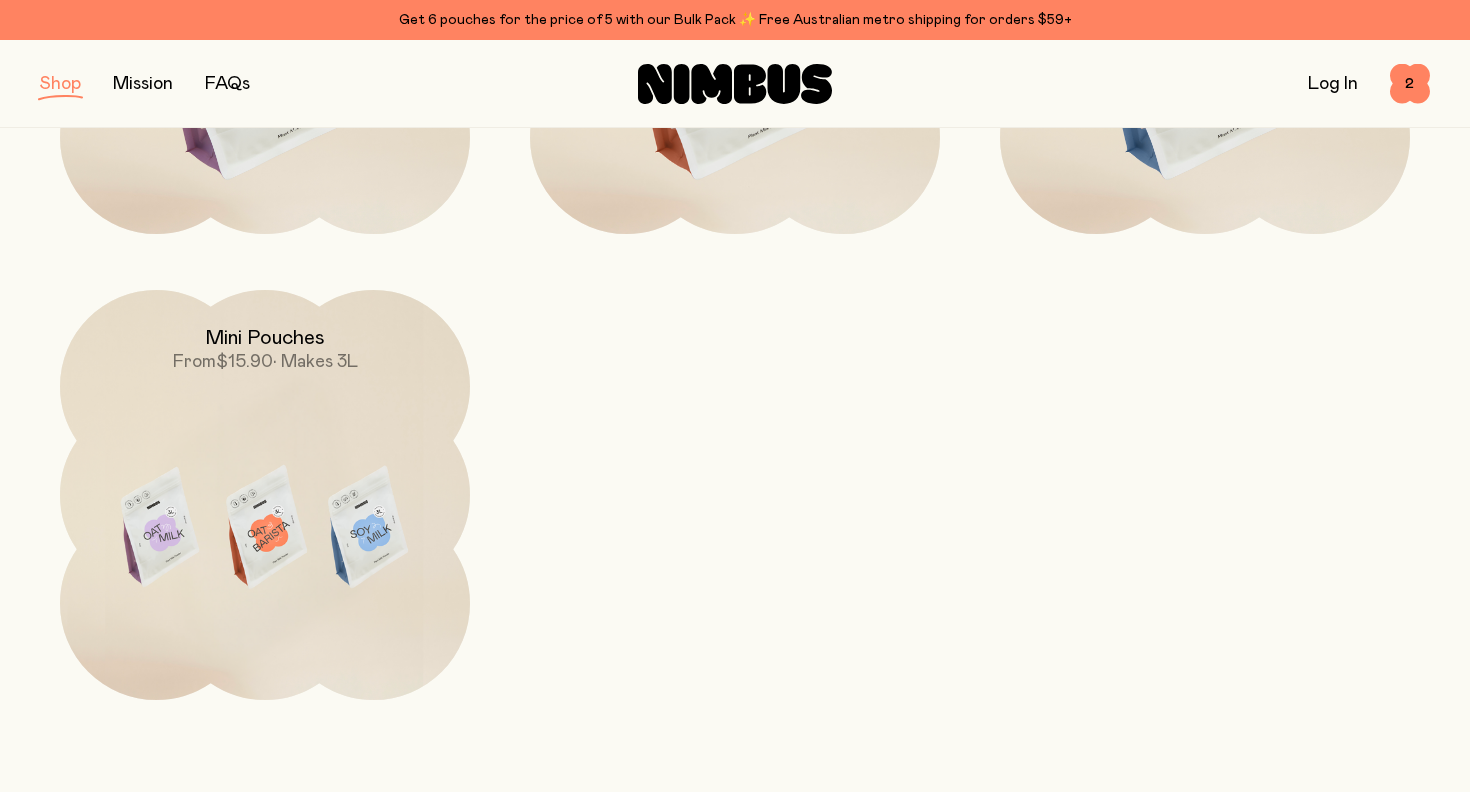 scroll, scrollTop: 635, scrollLeft: 0, axis: vertical 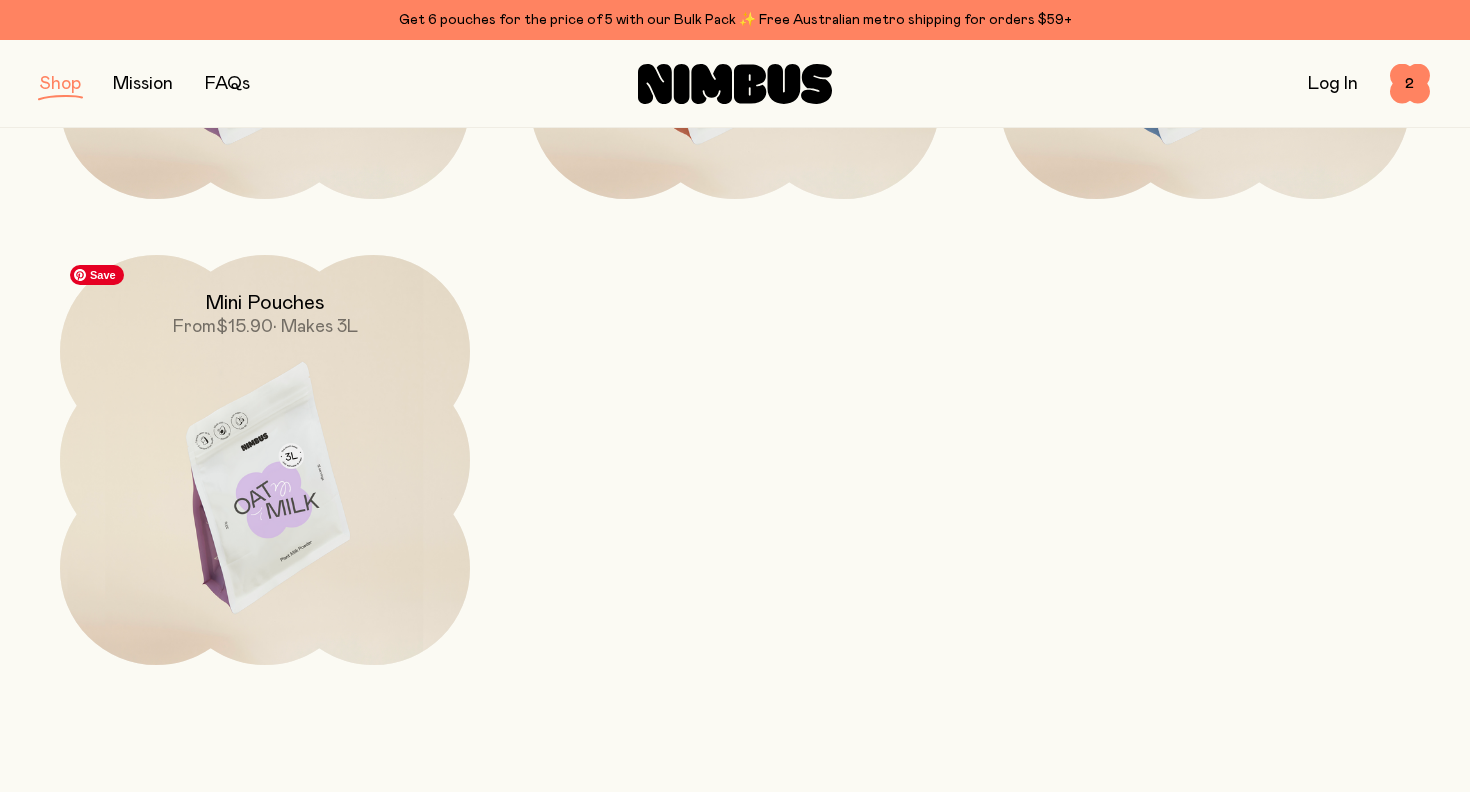 click at bounding box center (265, 496) 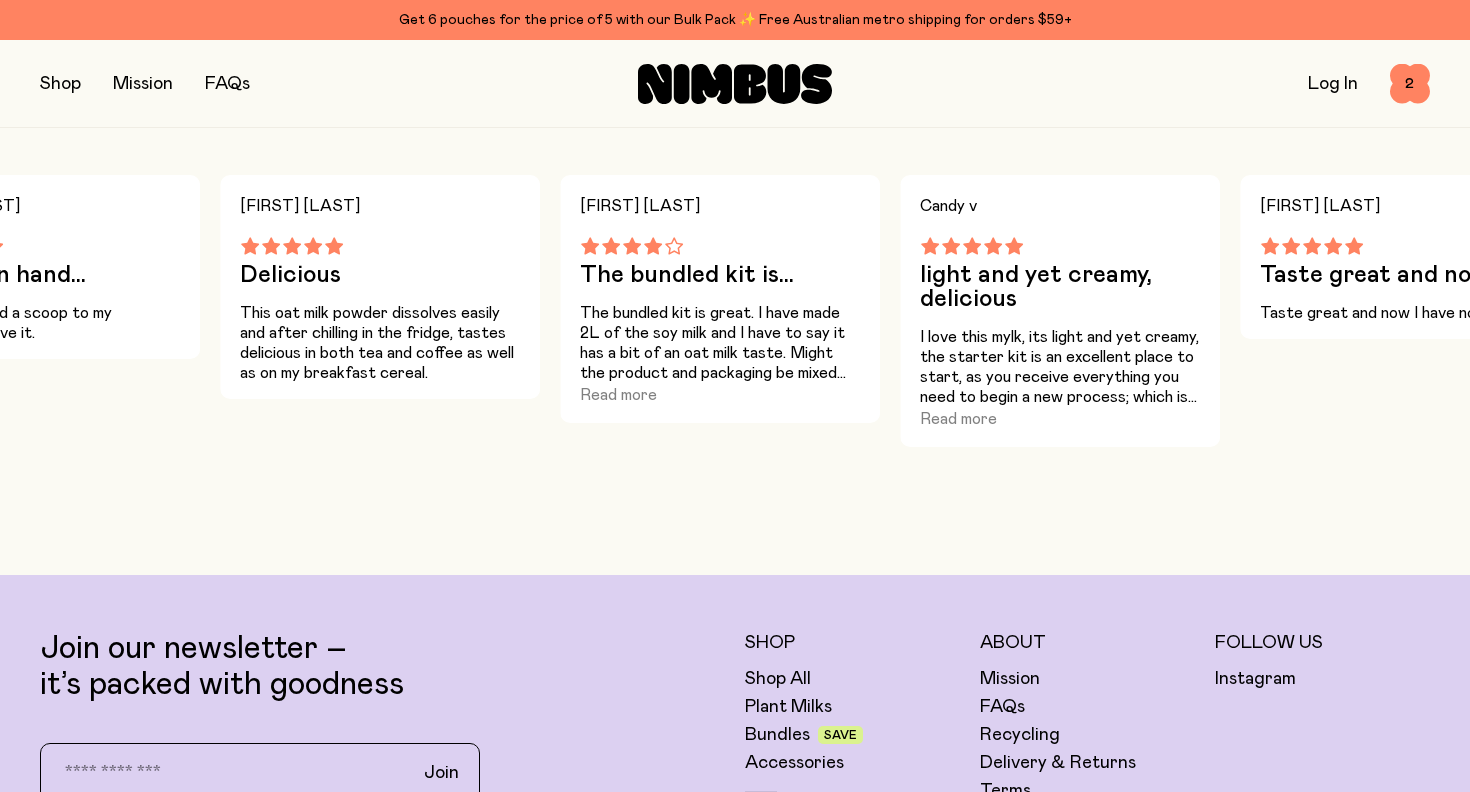 scroll, scrollTop: 1404, scrollLeft: 0, axis: vertical 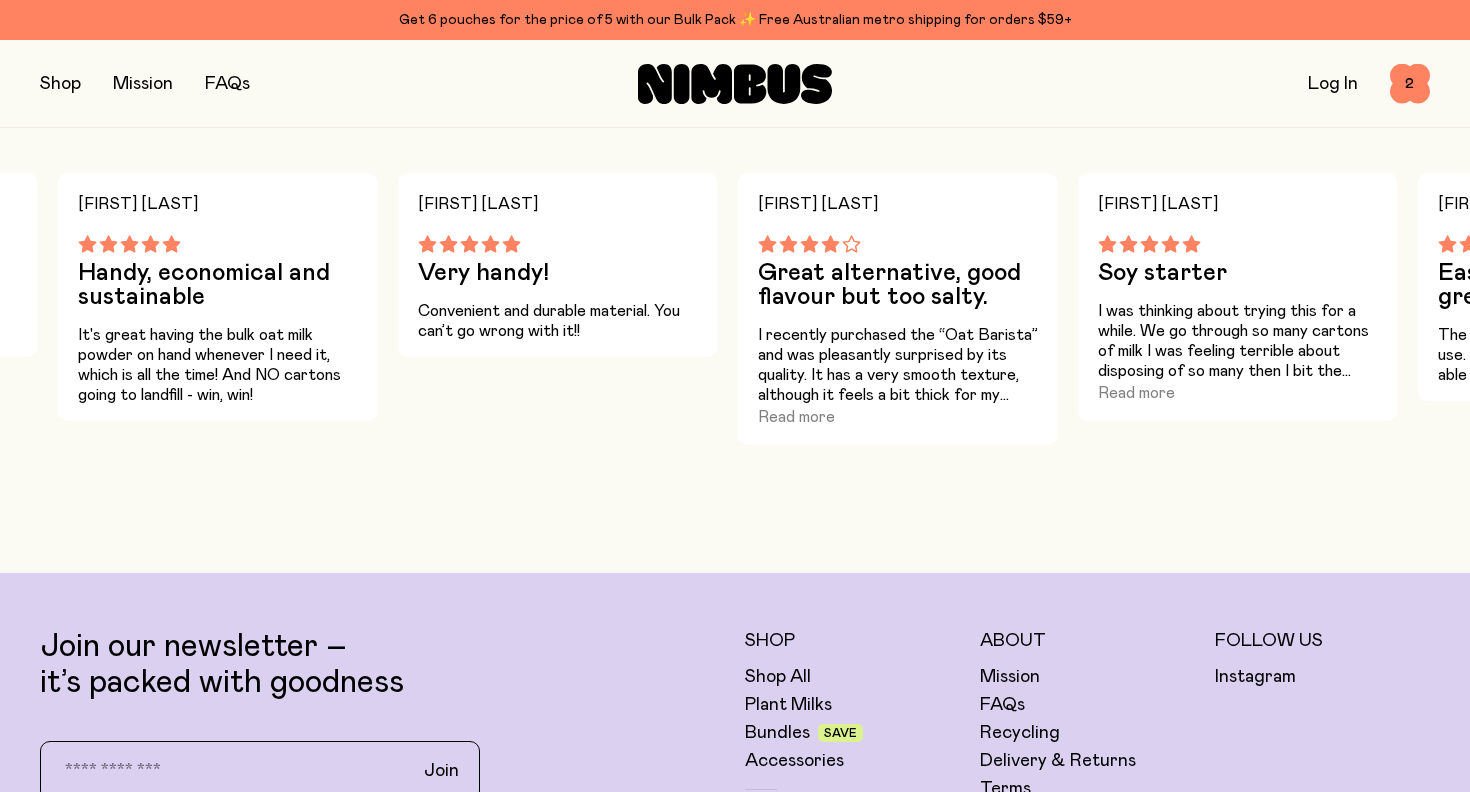 click on "Great alternative, good flavour but too salty." at bounding box center (898, 285) 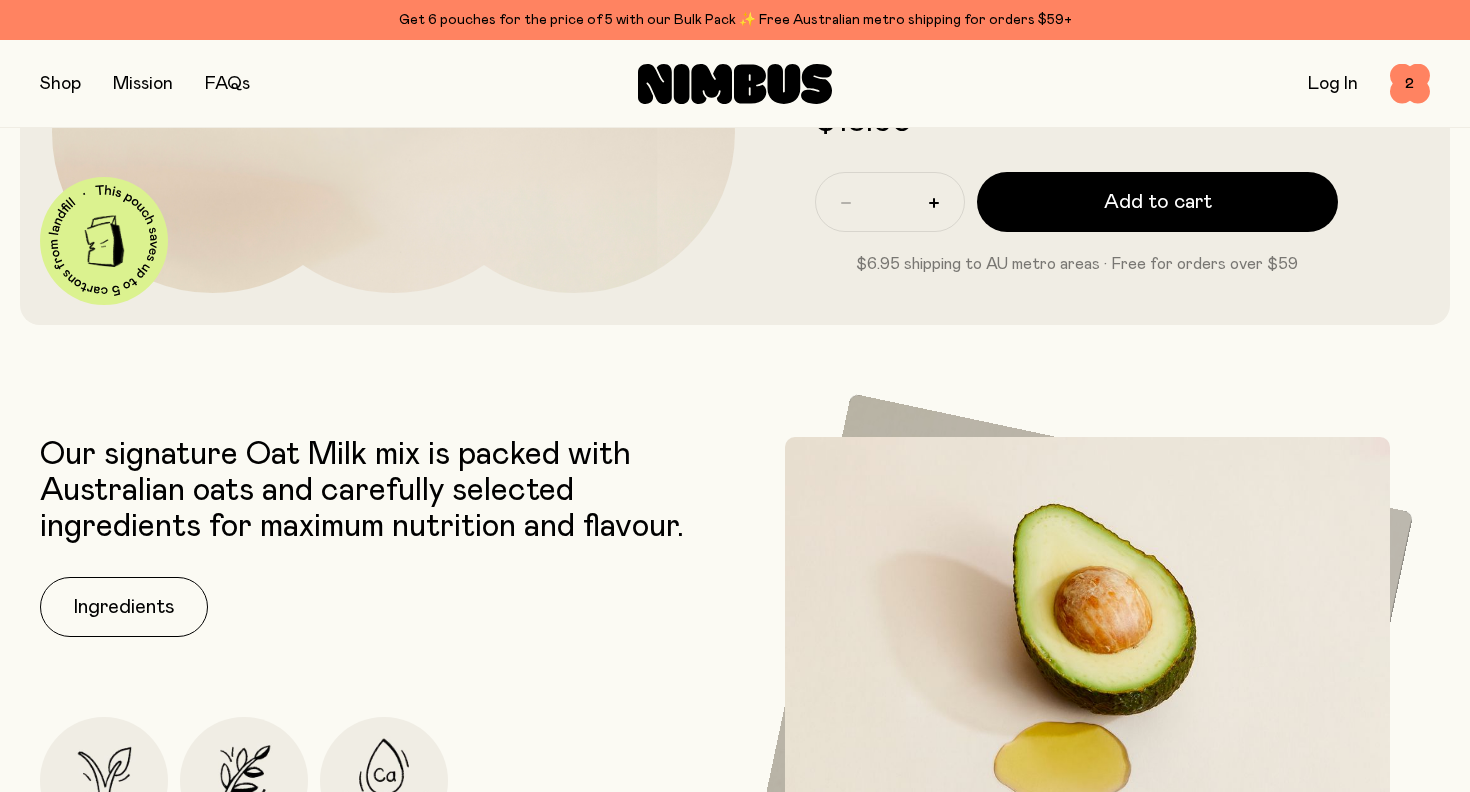 scroll, scrollTop: 0, scrollLeft: 0, axis: both 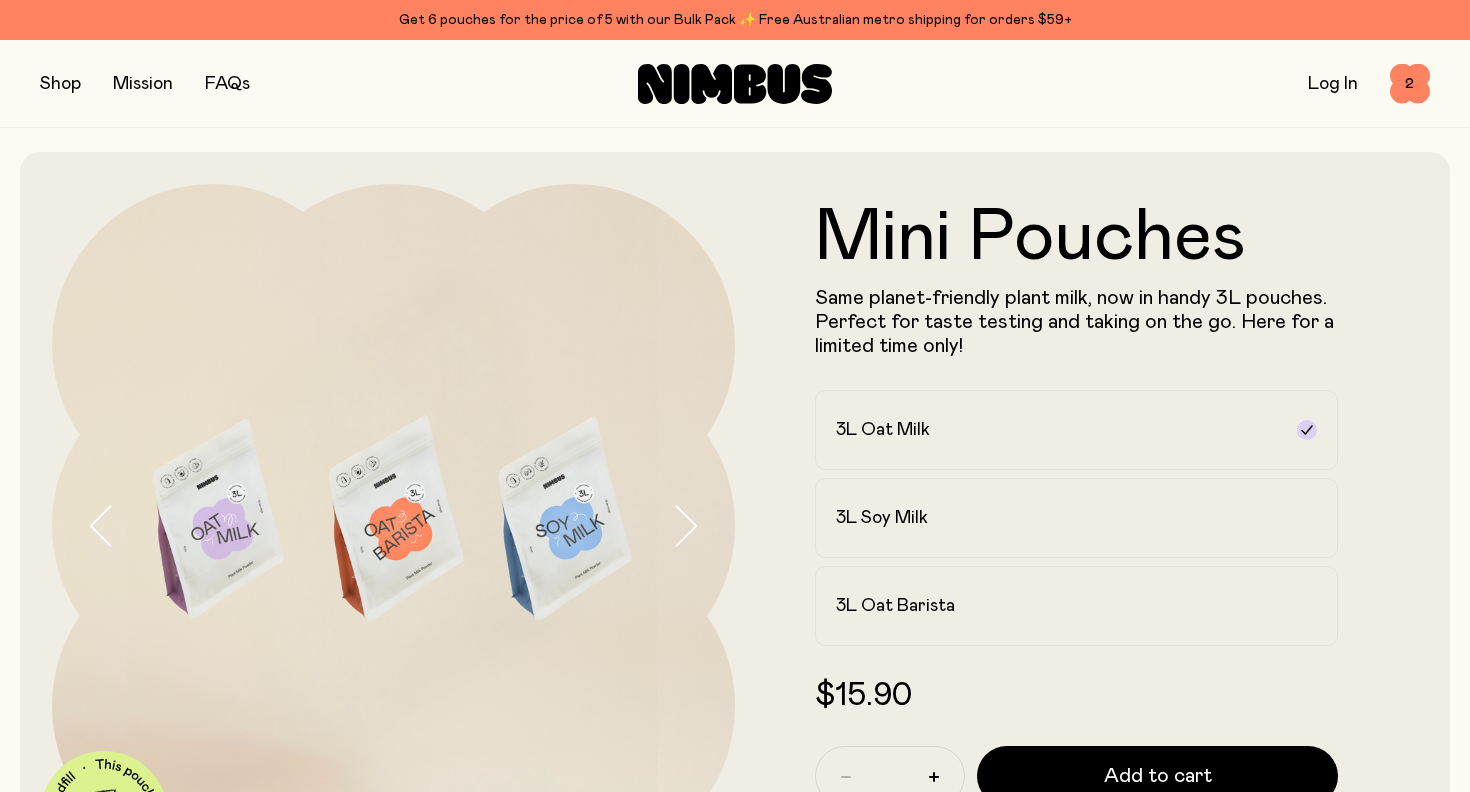 click at bounding box center (60, 84) 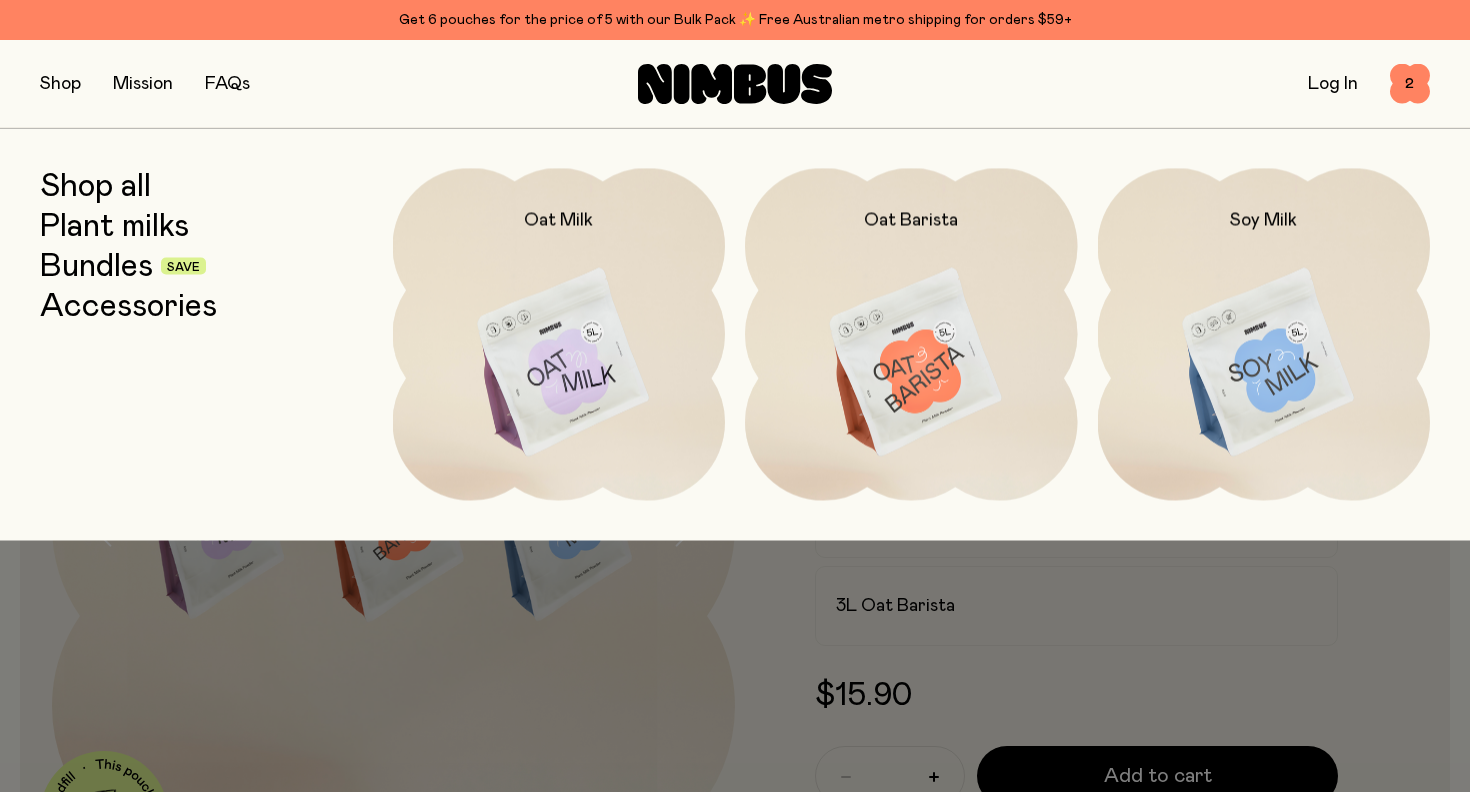 click on "Accessories" at bounding box center [128, 306] 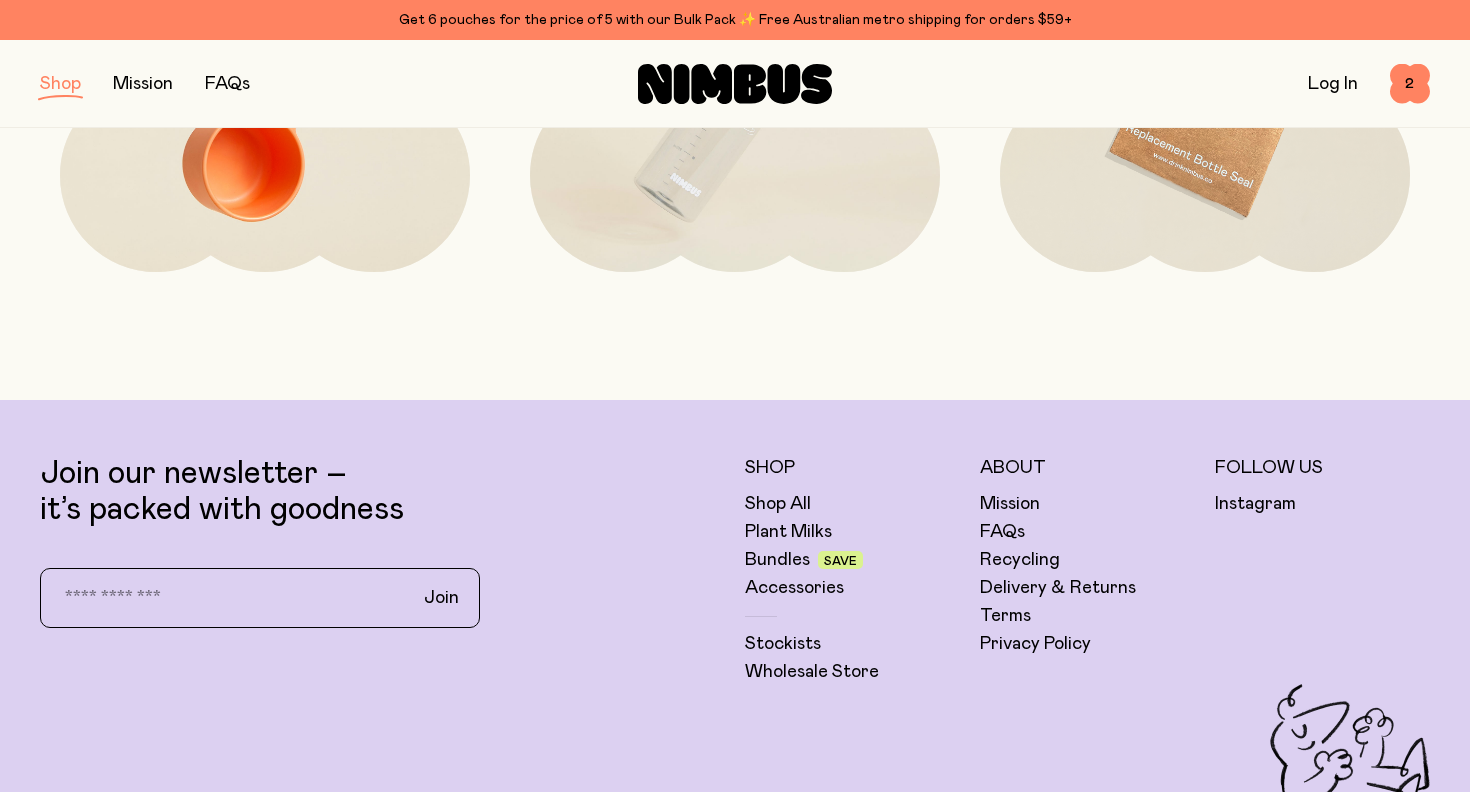 scroll, scrollTop: 561, scrollLeft: 0, axis: vertical 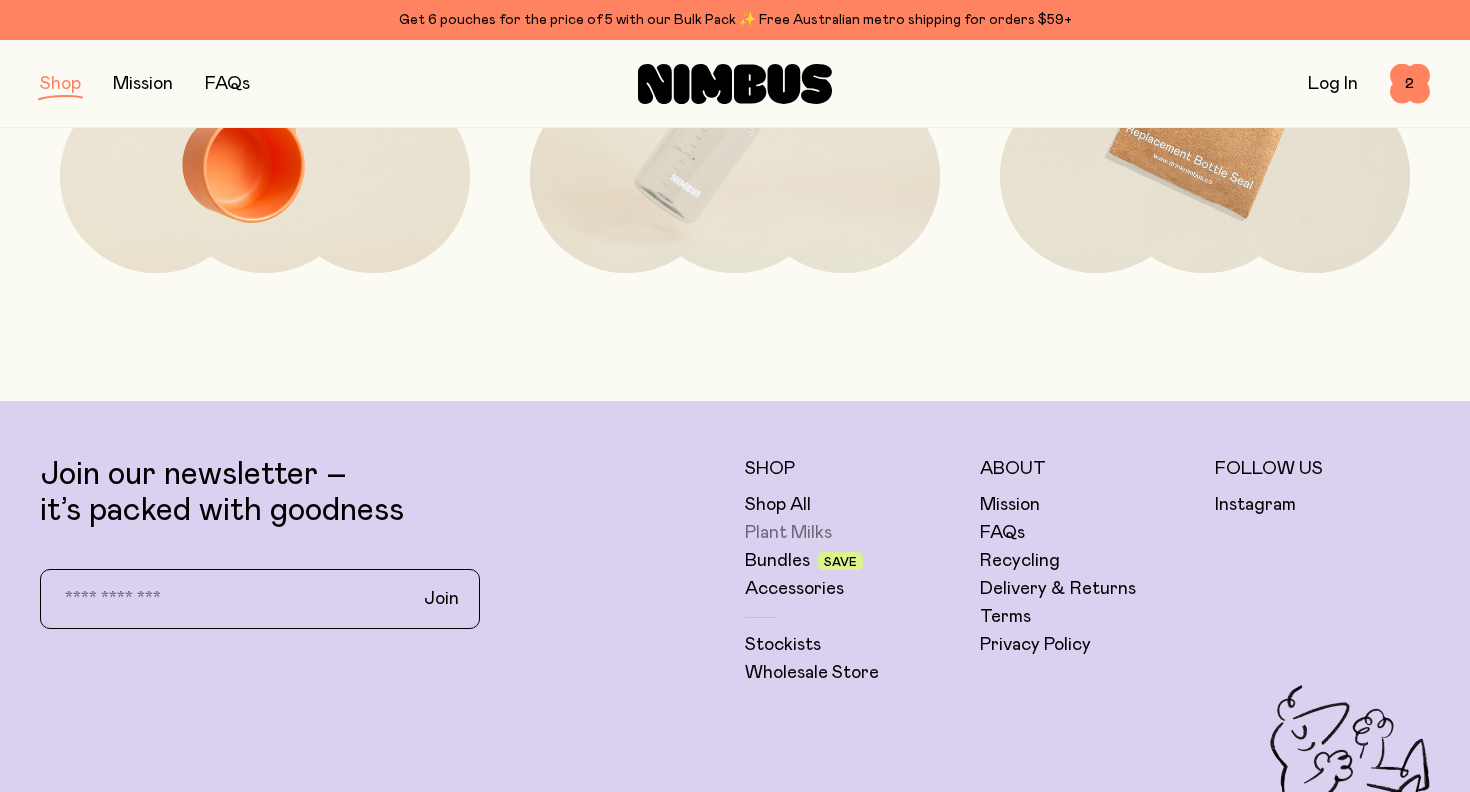 click on "Plant Milks" at bounding box center (788, 533) 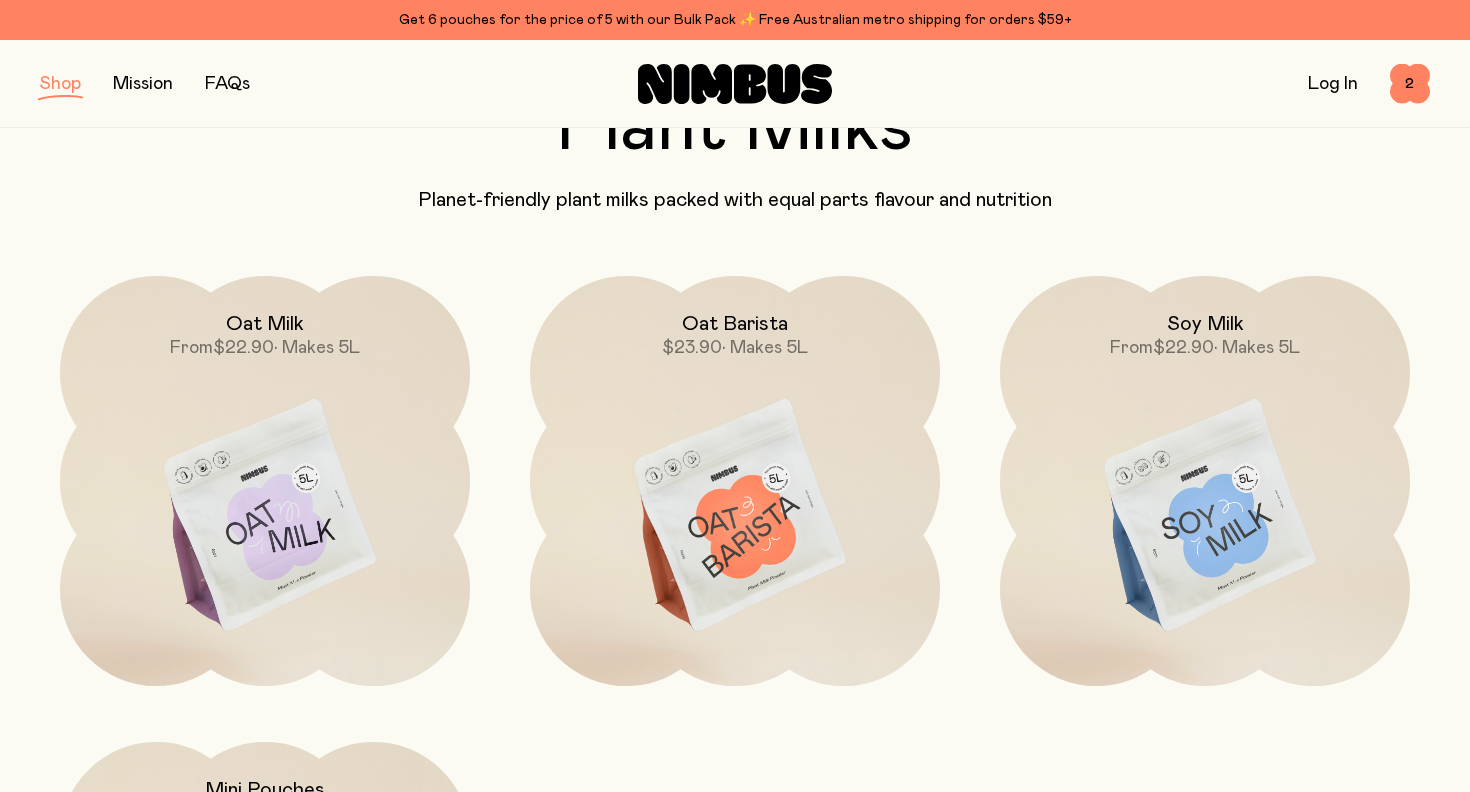 scroll, scrollTop: 150, scrollLeft: 0, axis: vertical 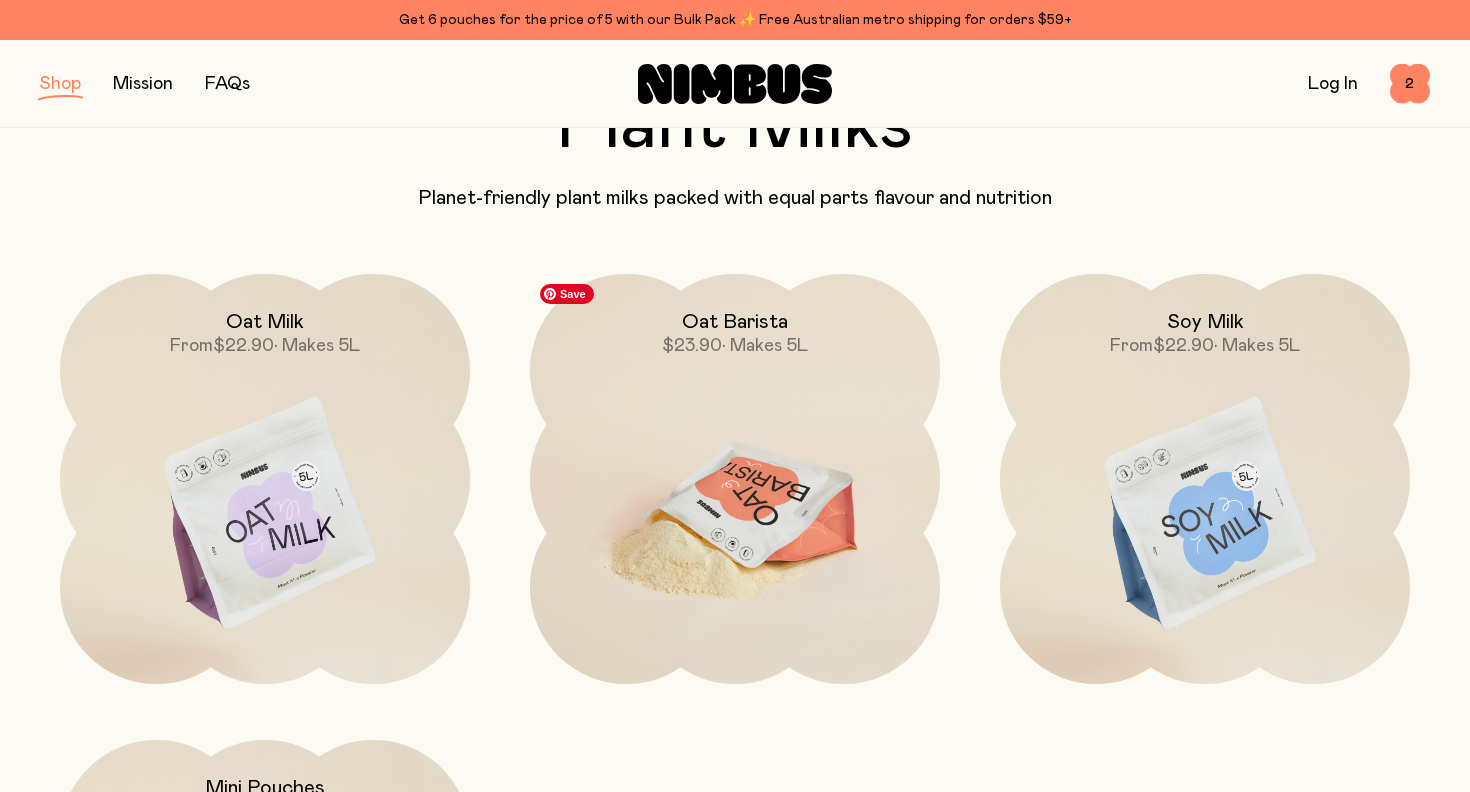 click at bounding box center [735, 515] 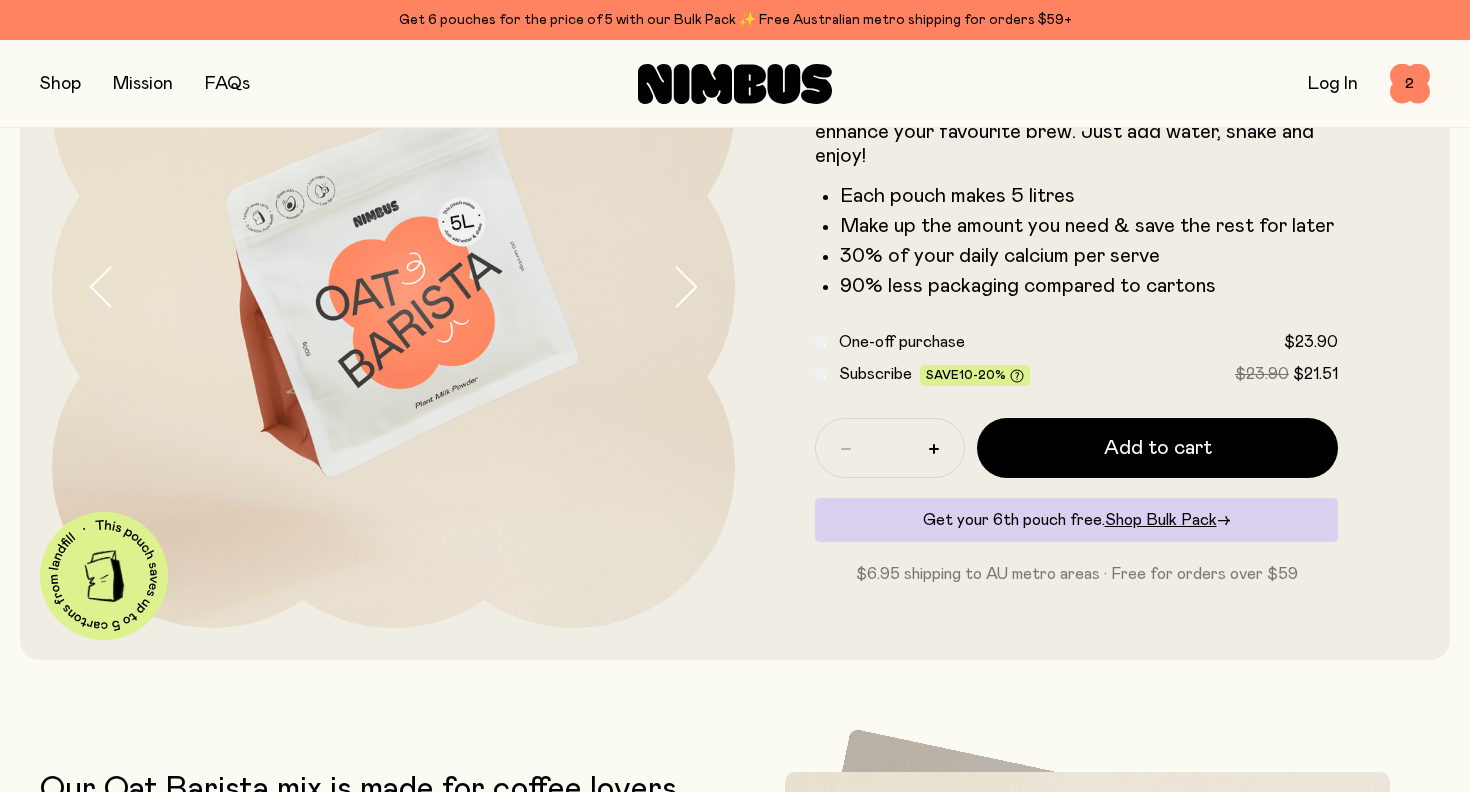 scroll, scrollTop: 0, scrollLeft: 0, axis: both 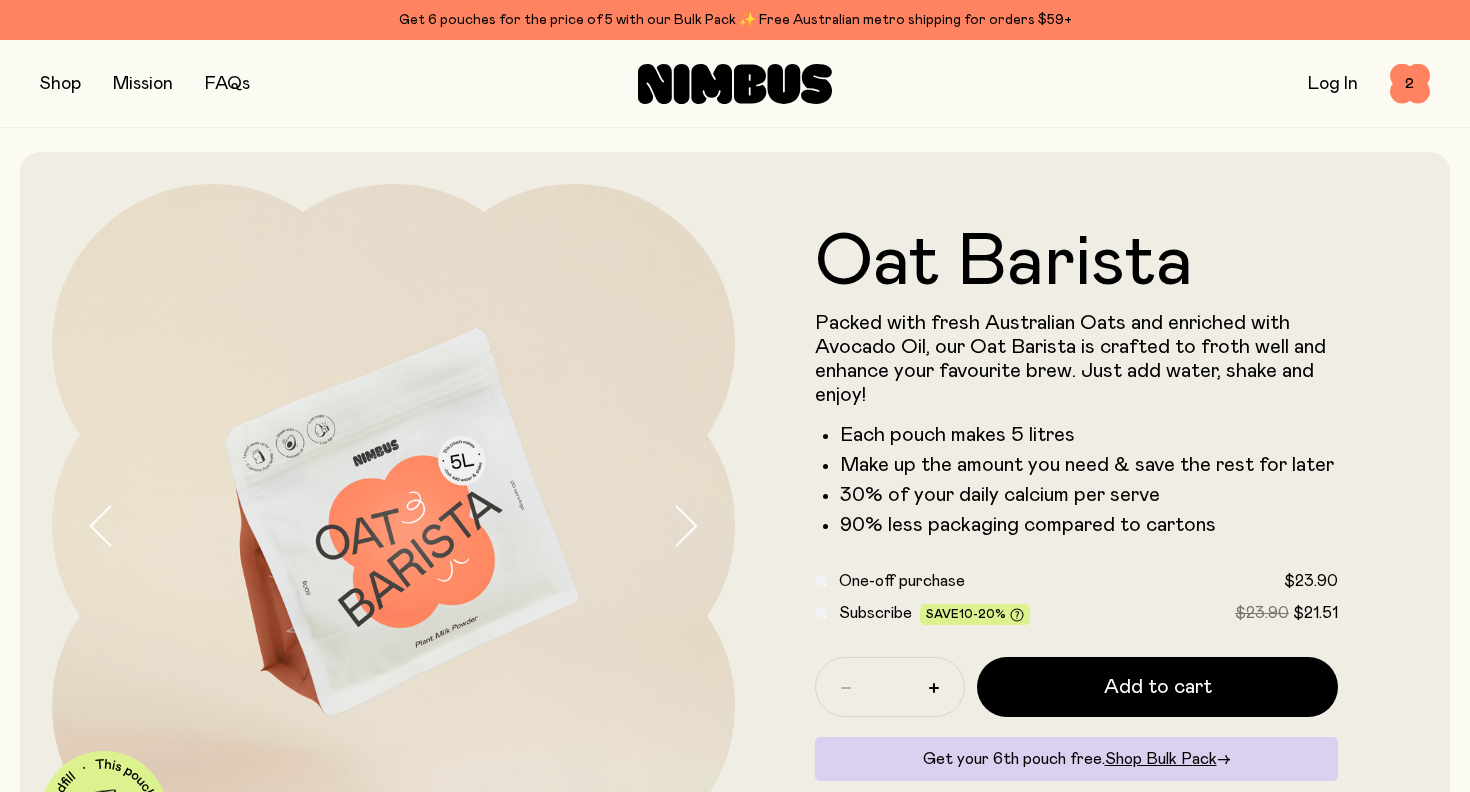 click at bounding box center [60, 84] 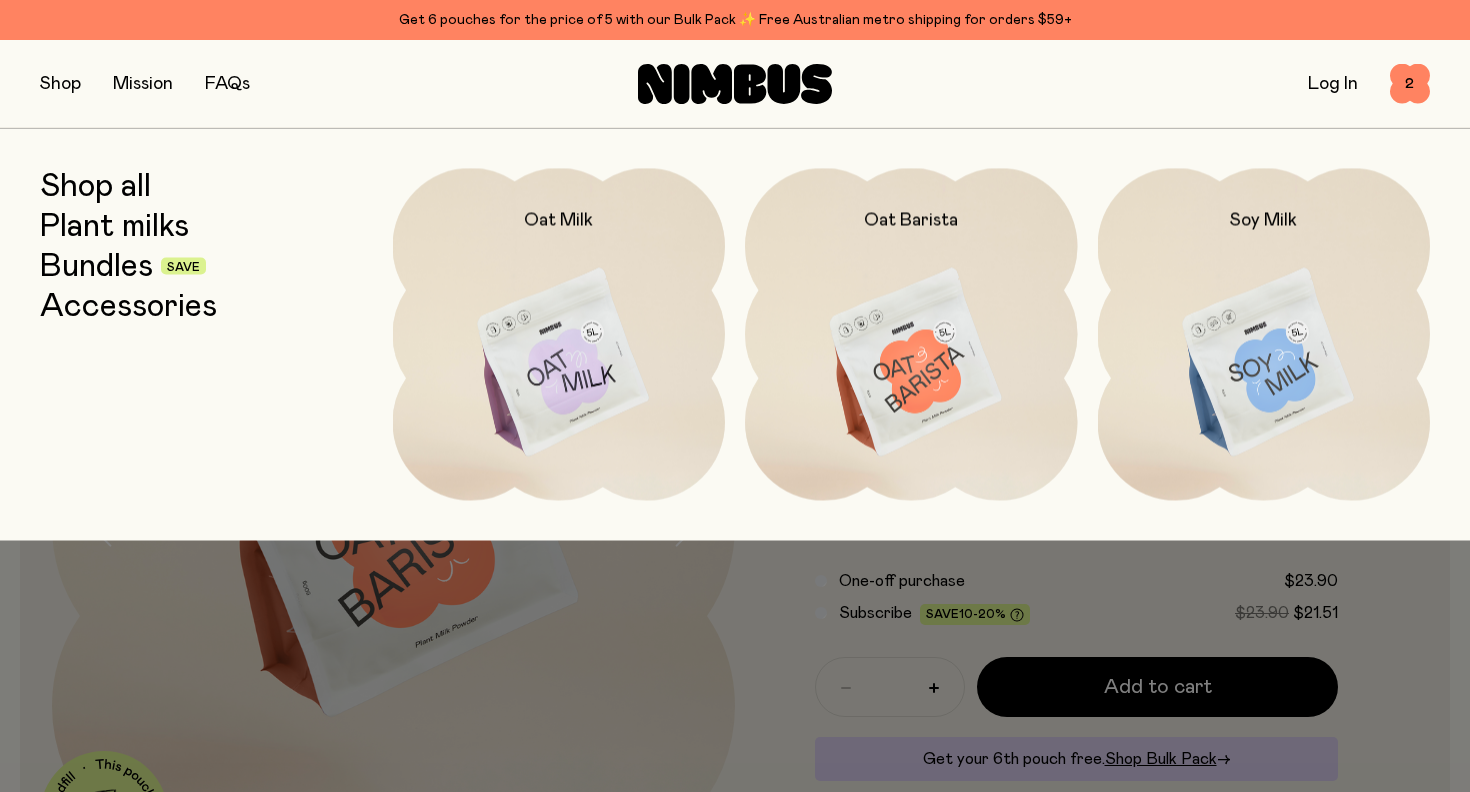click on "Plant milks" at bounding box center (114, 226) 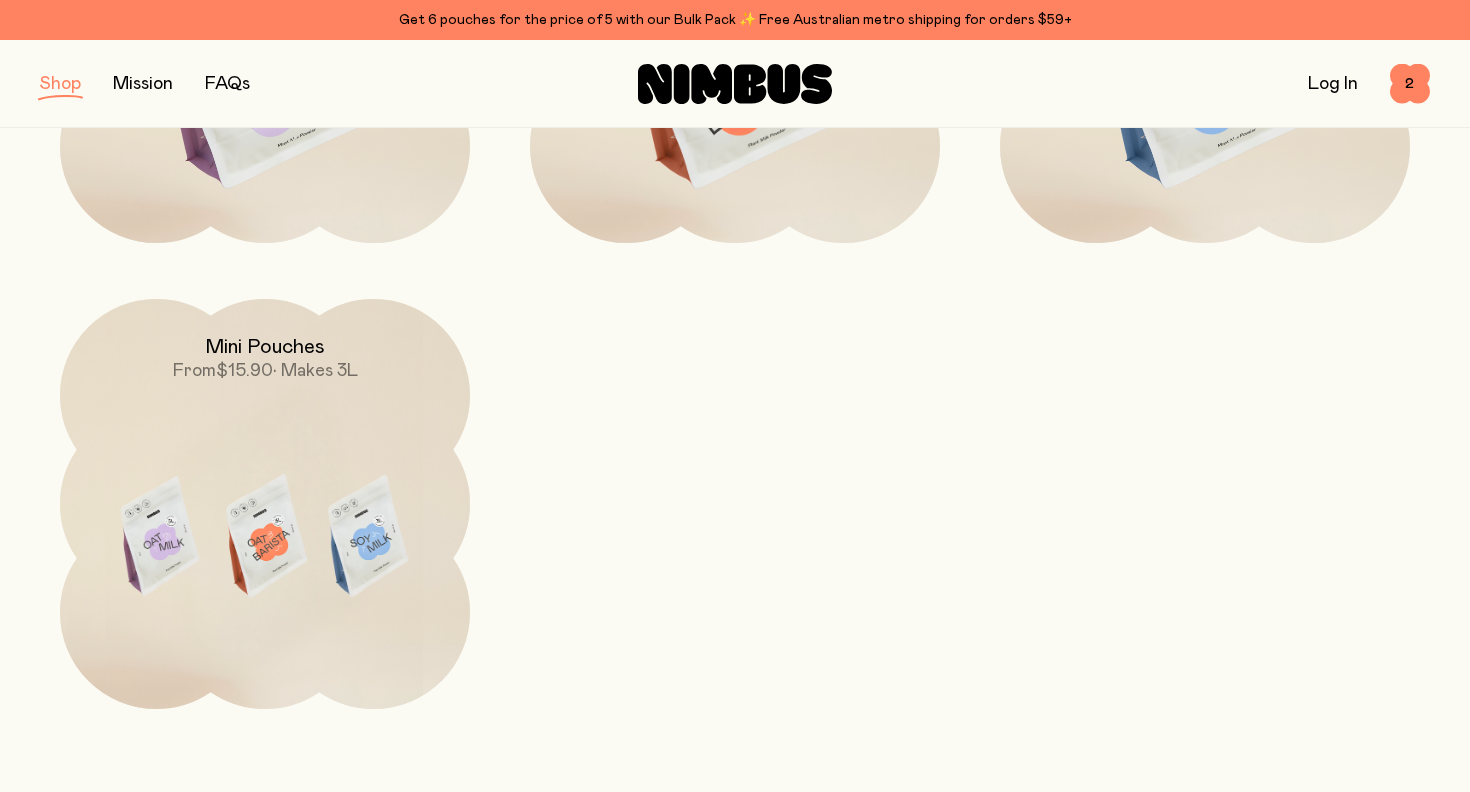 scroll, scrollTop: 603, scrollLeft: 0, axis: vertical 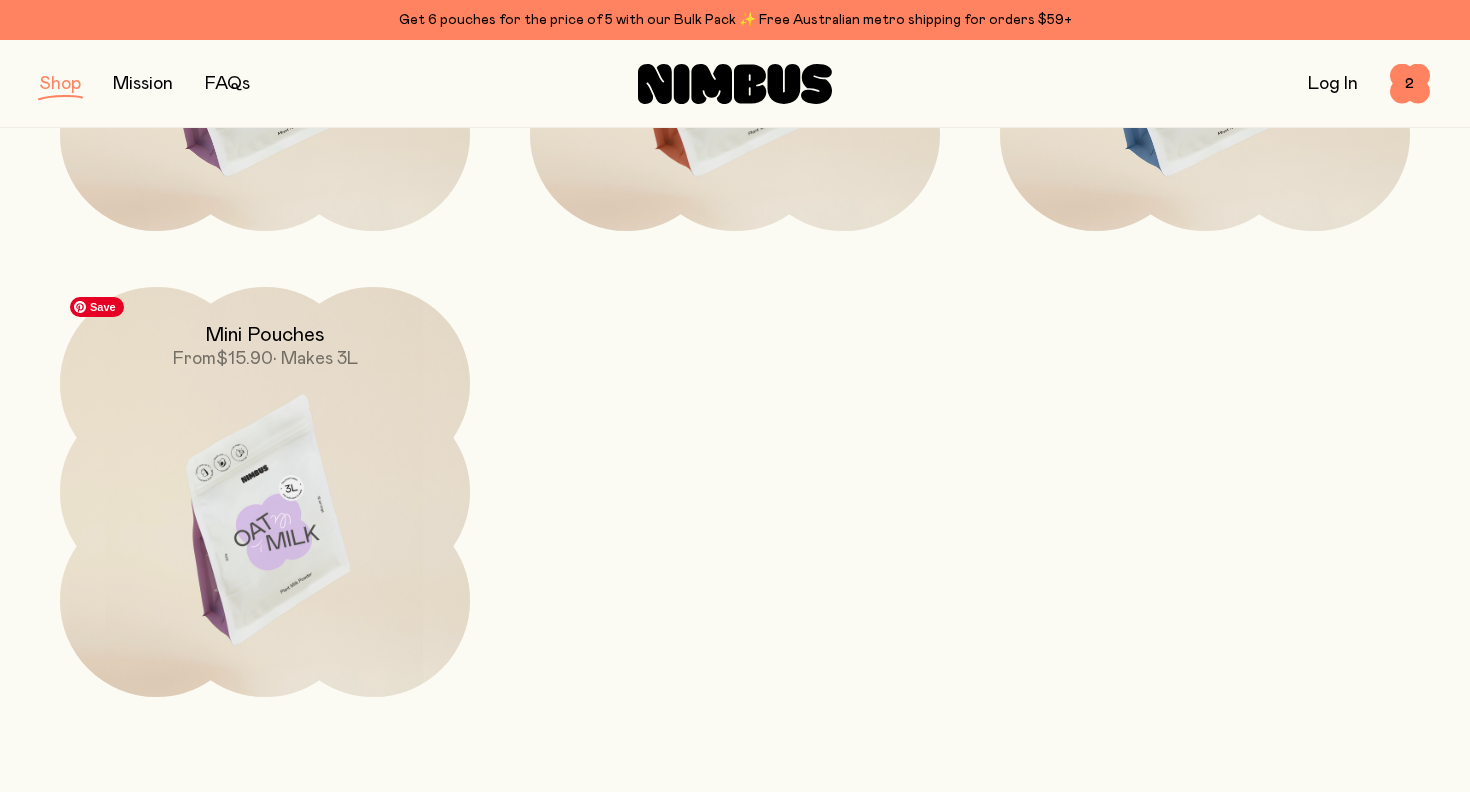 click at bounding box center (265, 528) 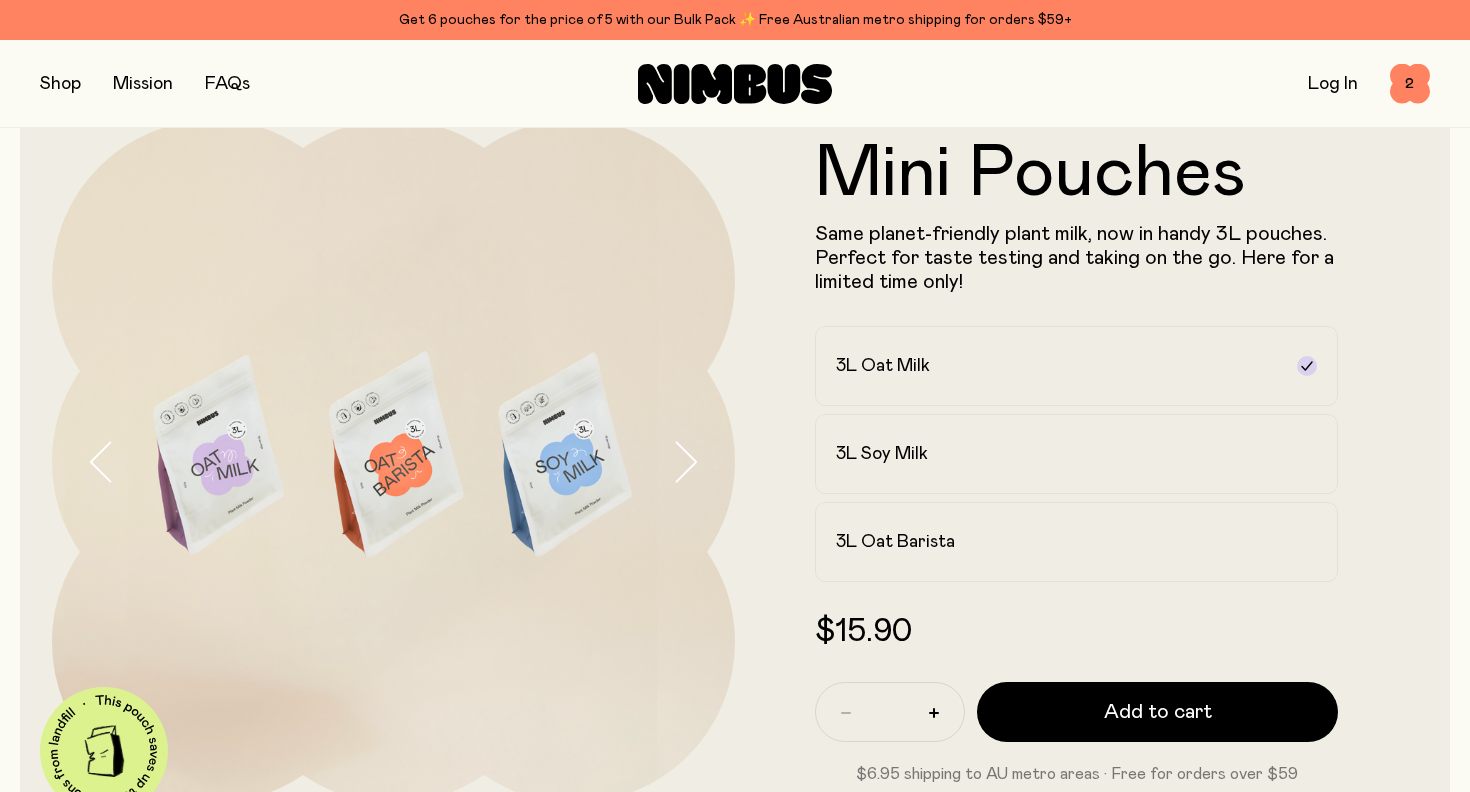scroll, scrollTop: 82, scrollLeft: 0, axis: vertical 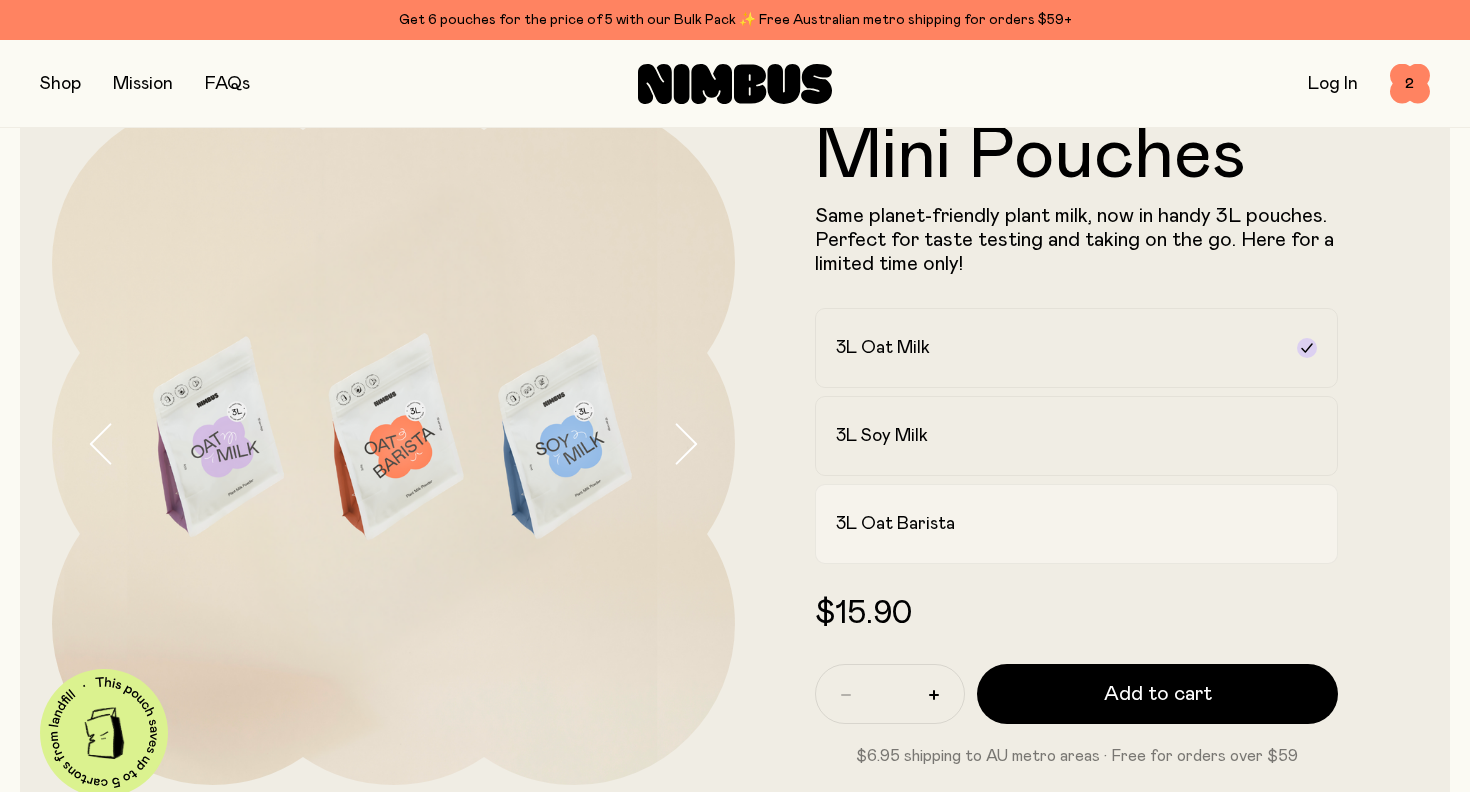 click on "3L Oat Barista" at bounding box center [895, 524] 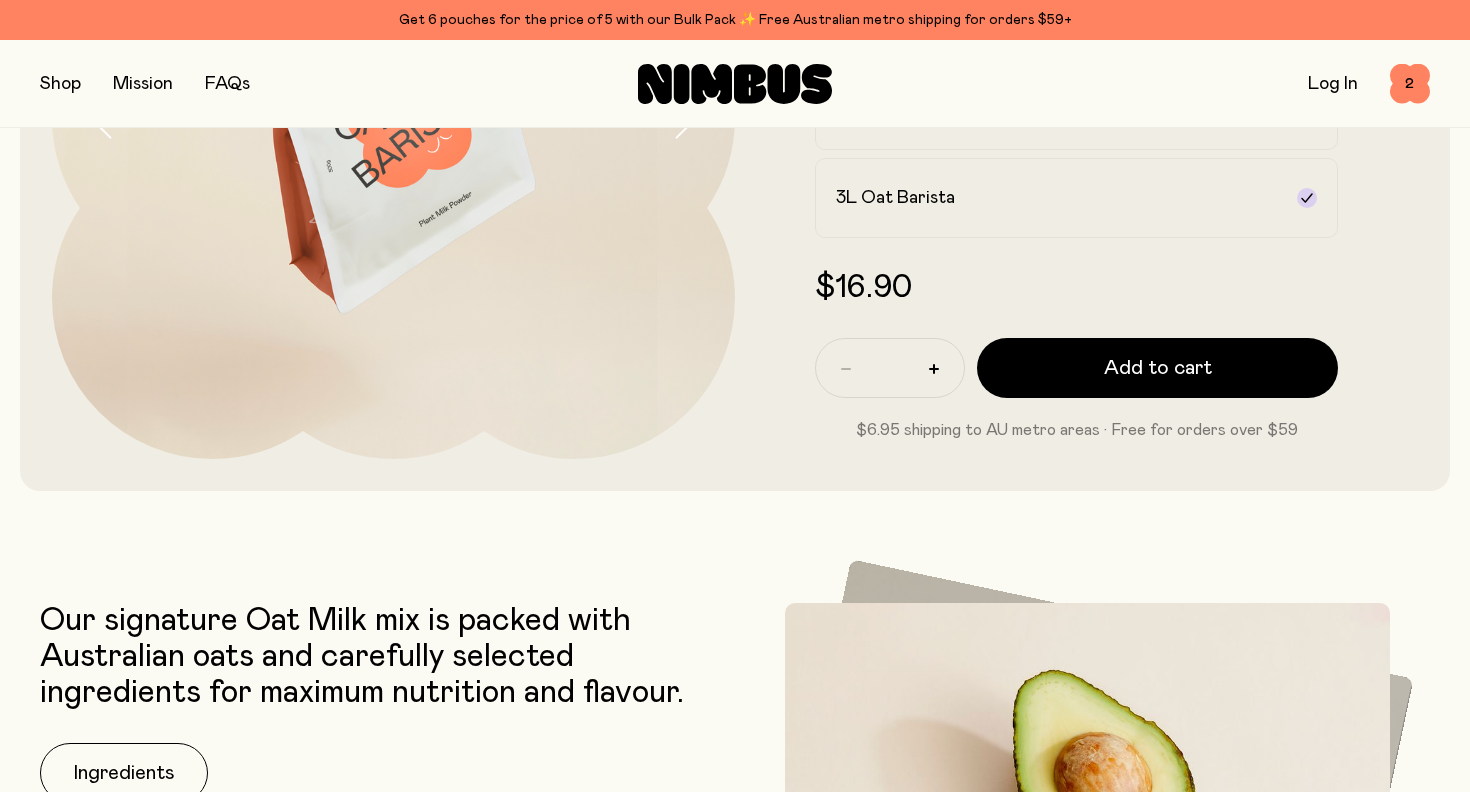 scroll, scrollTop: 425, scrollLeft: 0, axis: vertical 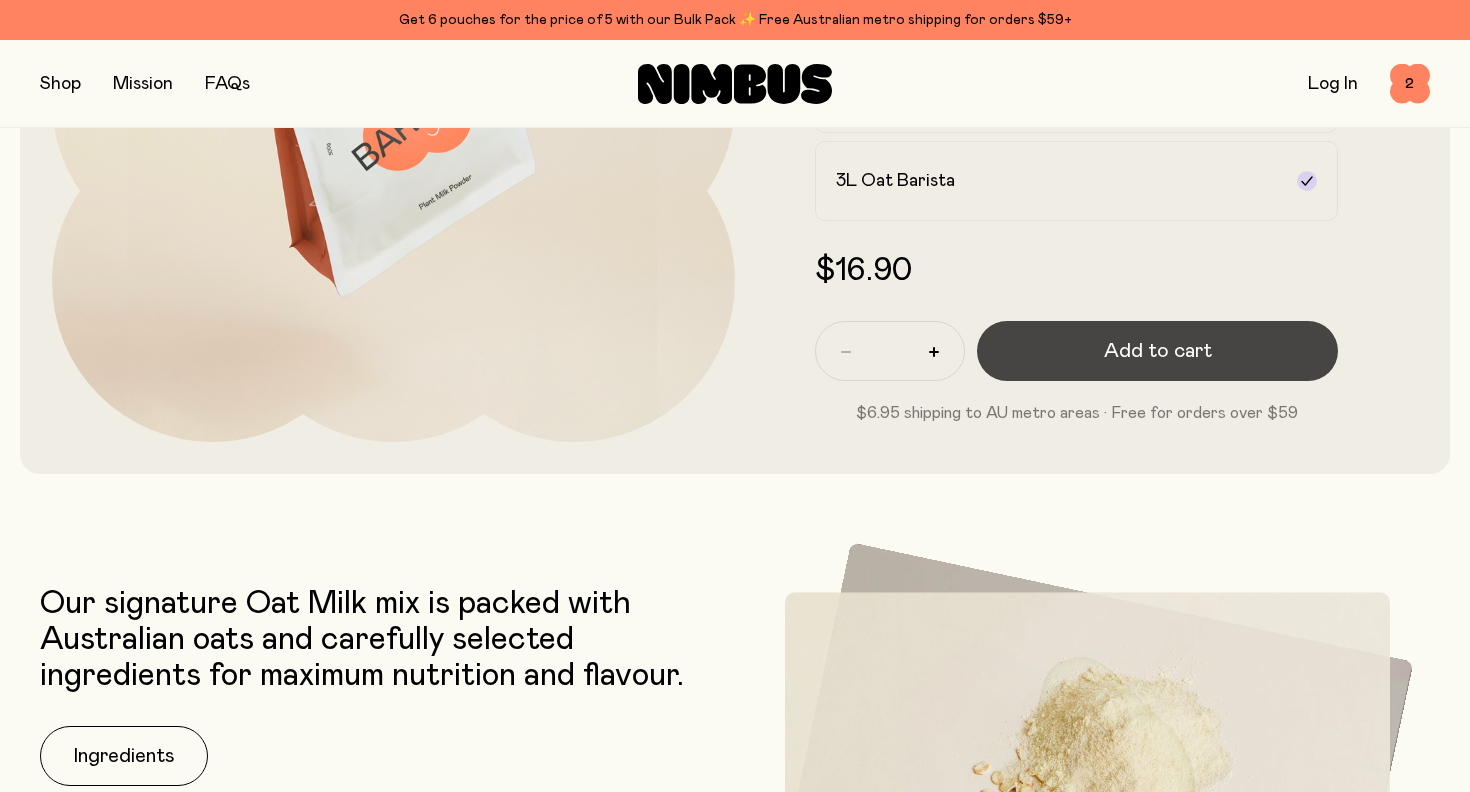 click on "Add to cart" at bounding box center [1158, 351] 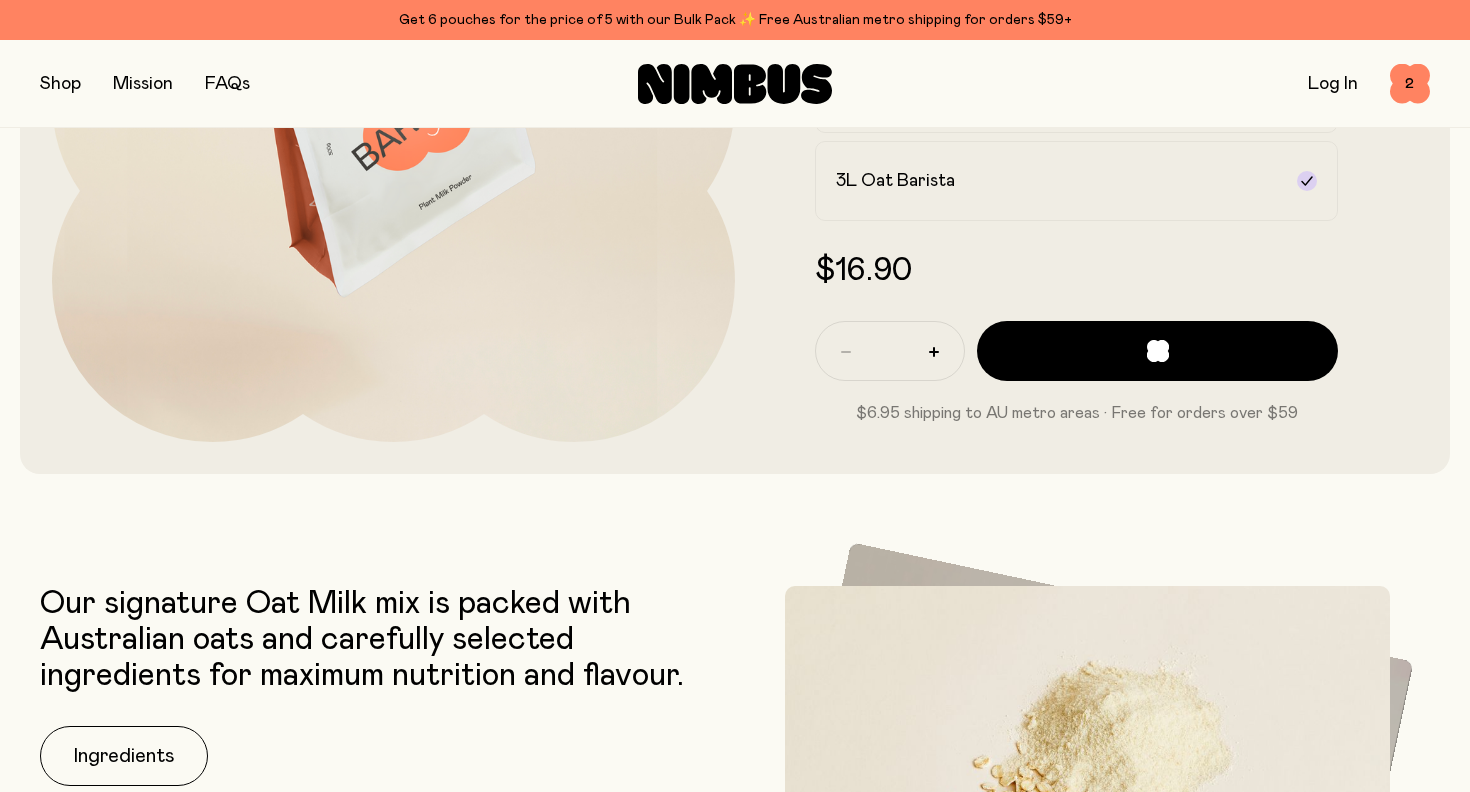 scroll, scrollTop: 0, scrollLeft: 0, axis: both 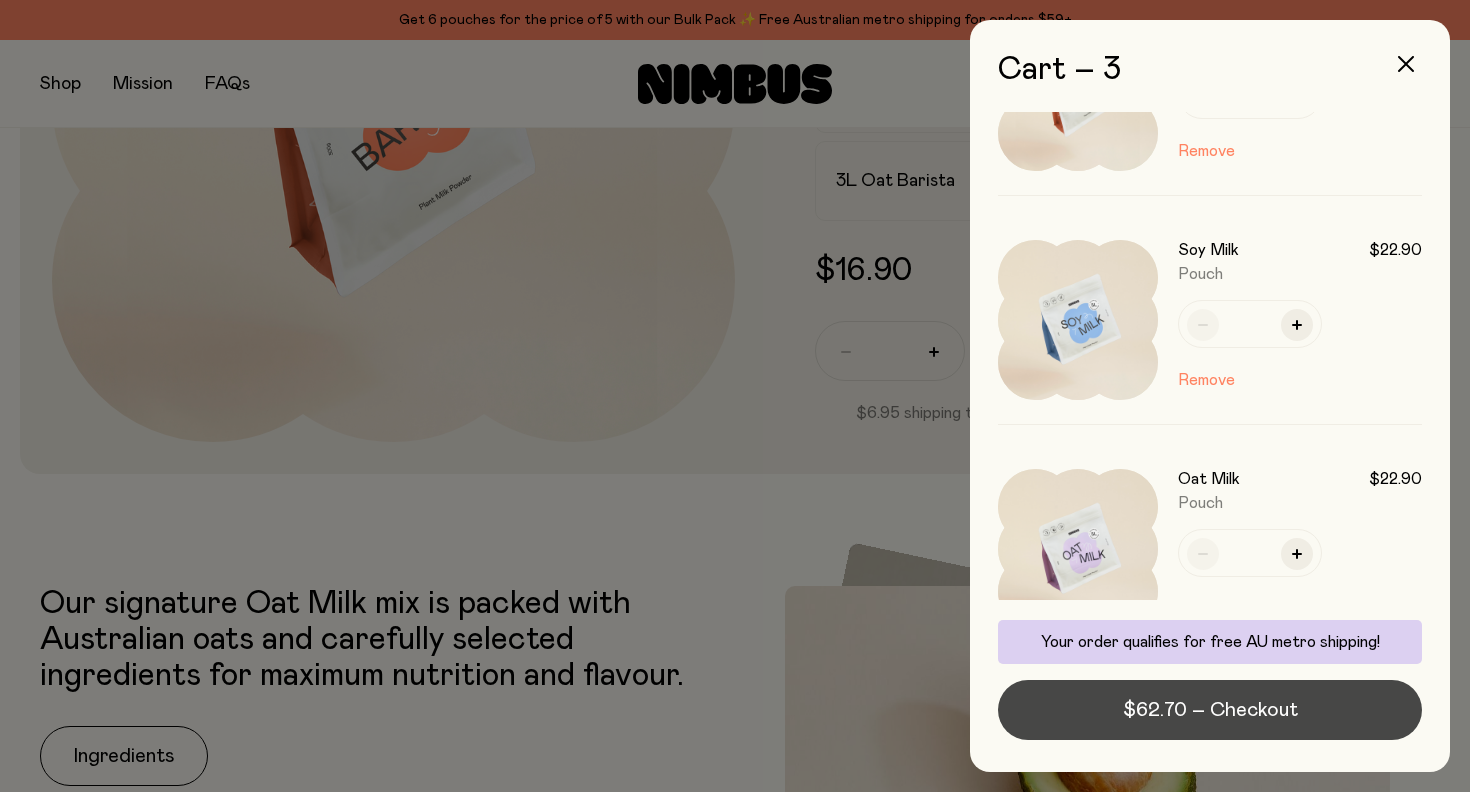 click on "$62.70 – Checkout" at bounding box center [1210, 710] 